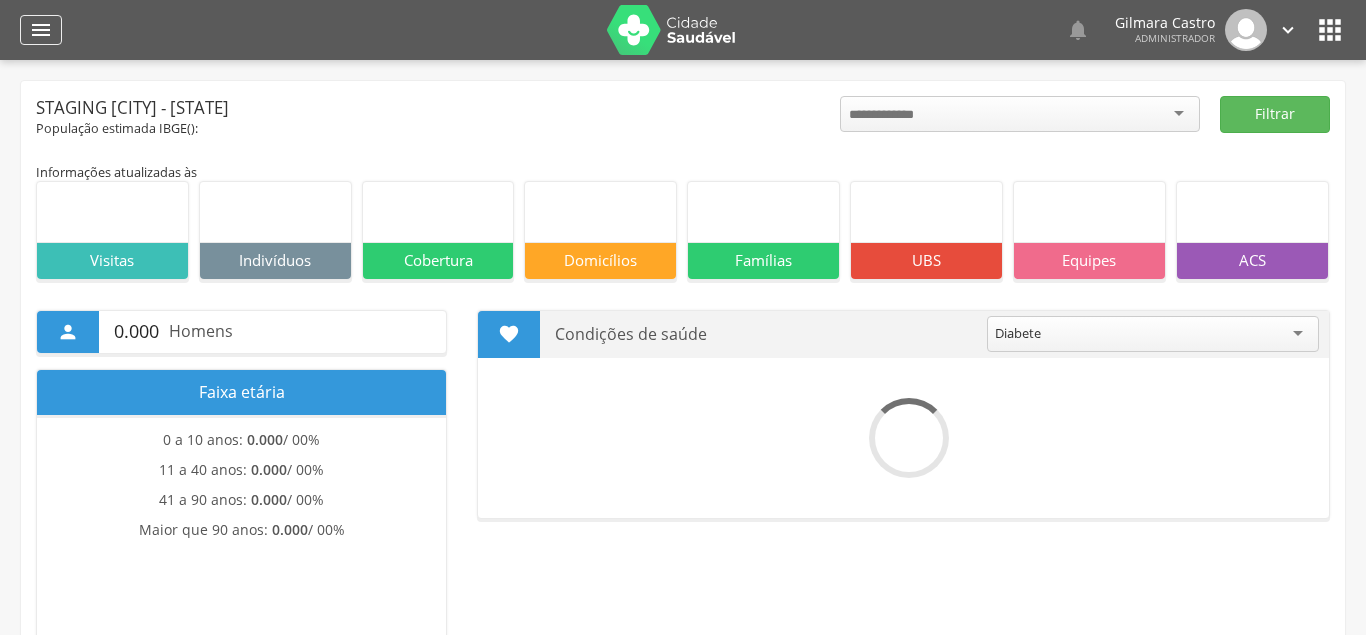 scroll, scrollTop: 0, scrollLeft: 0, axis: both 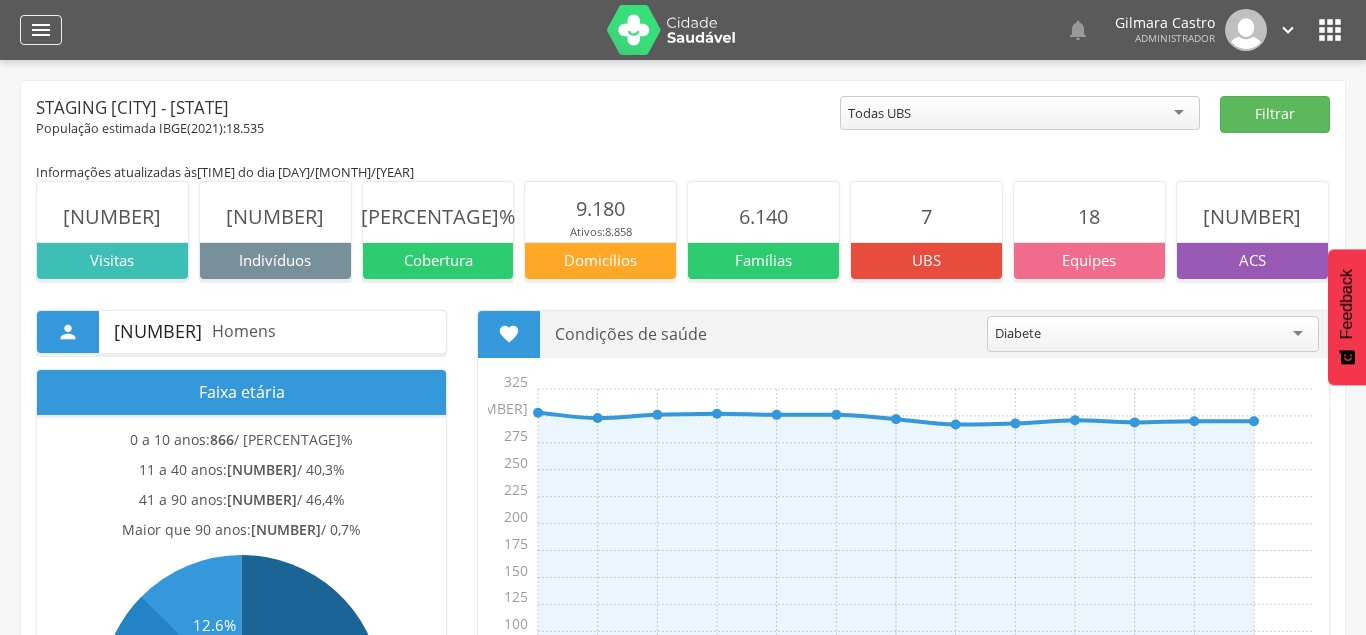 click on "" at bounding box center [41, 30] 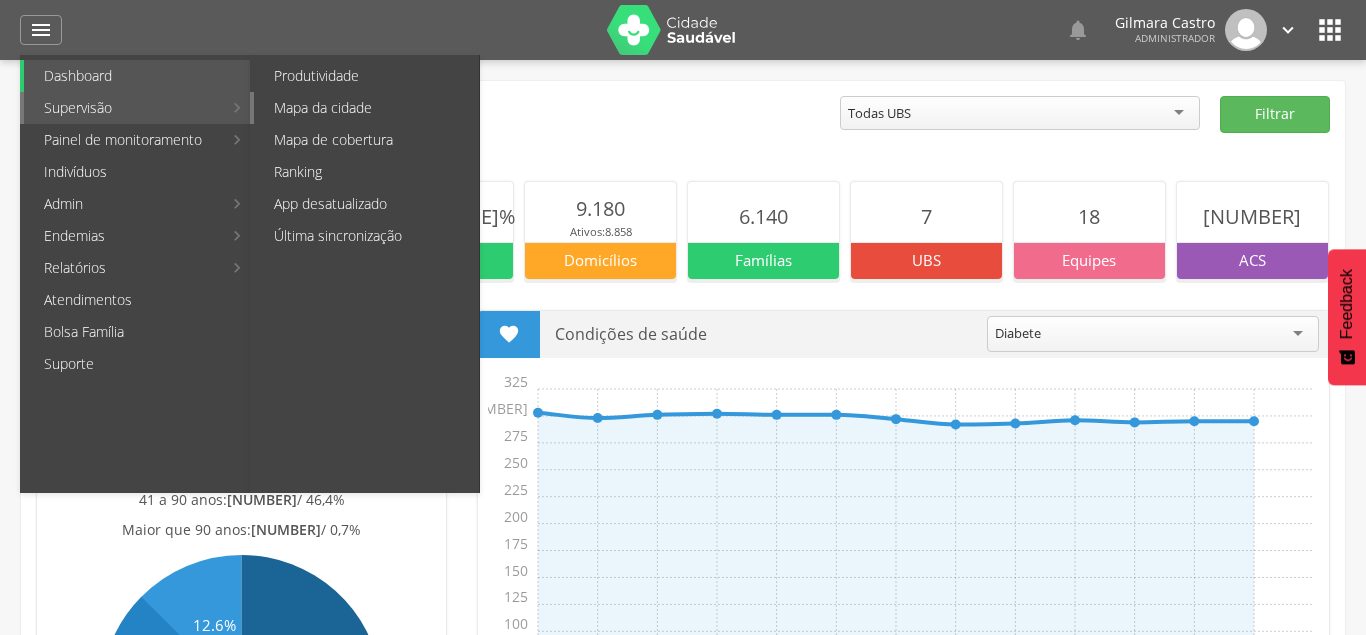 click on "Mapa da cidade" at bounding box center [366, 108] 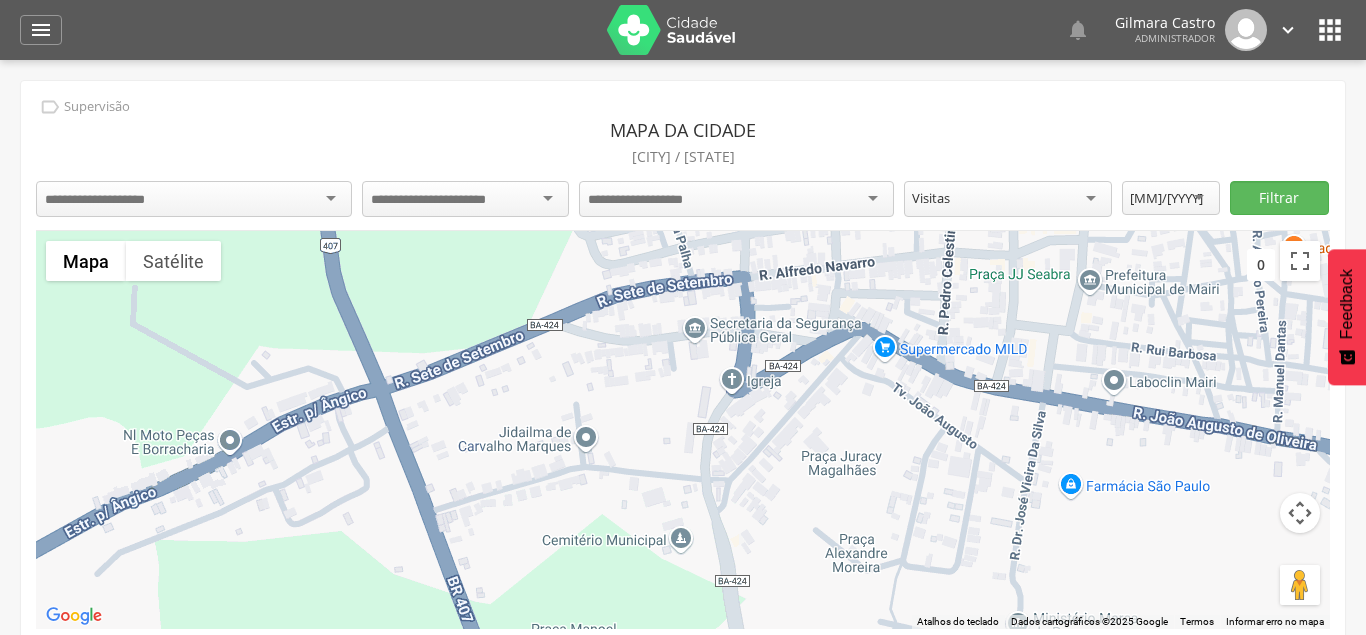 click at bounding box center [194, 199] 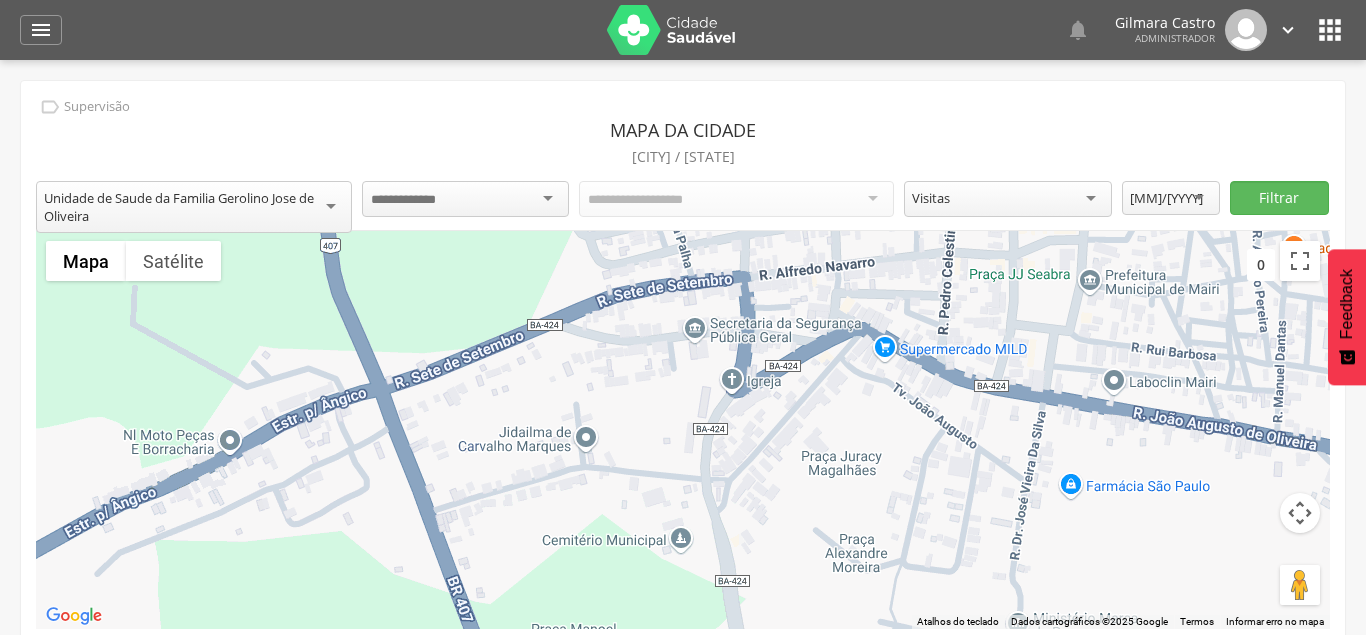 click on "**********" at bounding box center (683, 370) 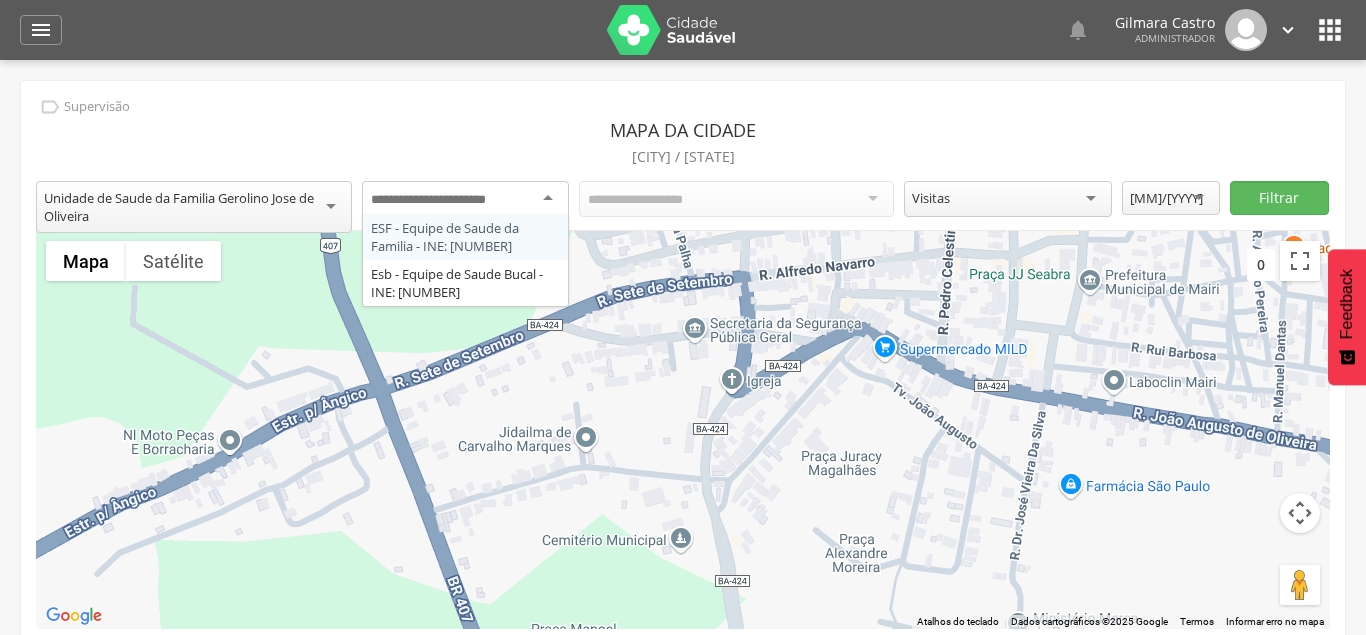click at bounding box center (465, 199) 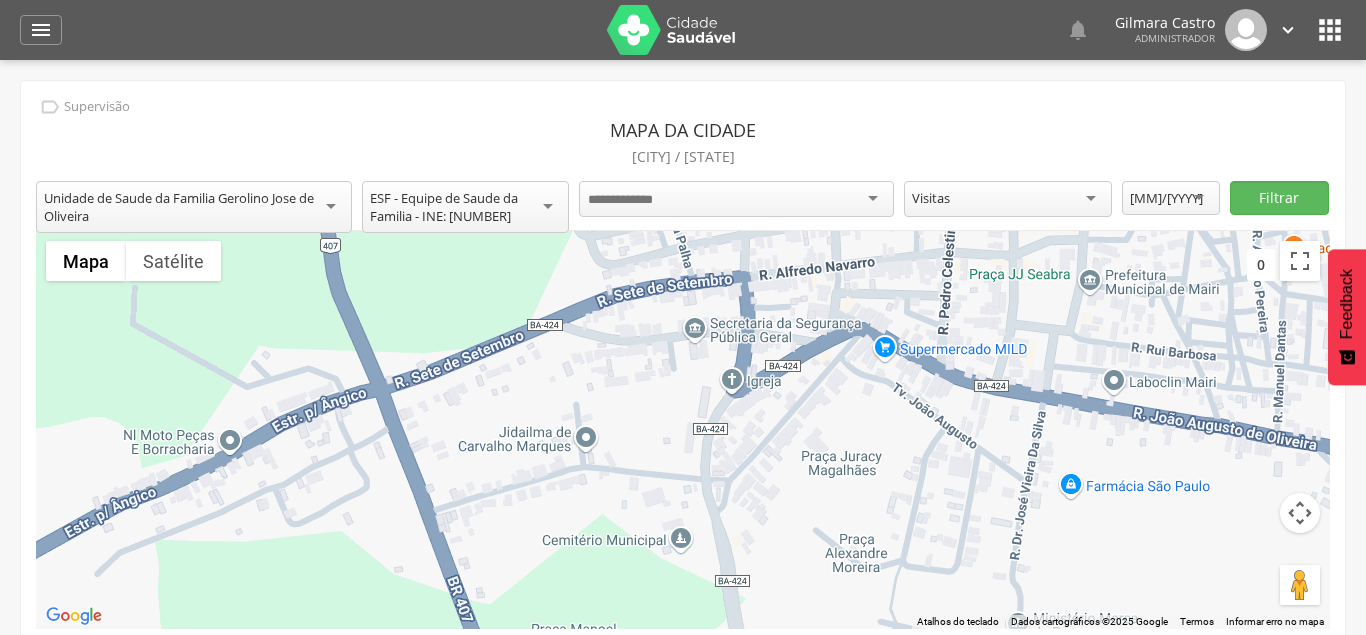 click on "**********" at bounding box center [683, 370] 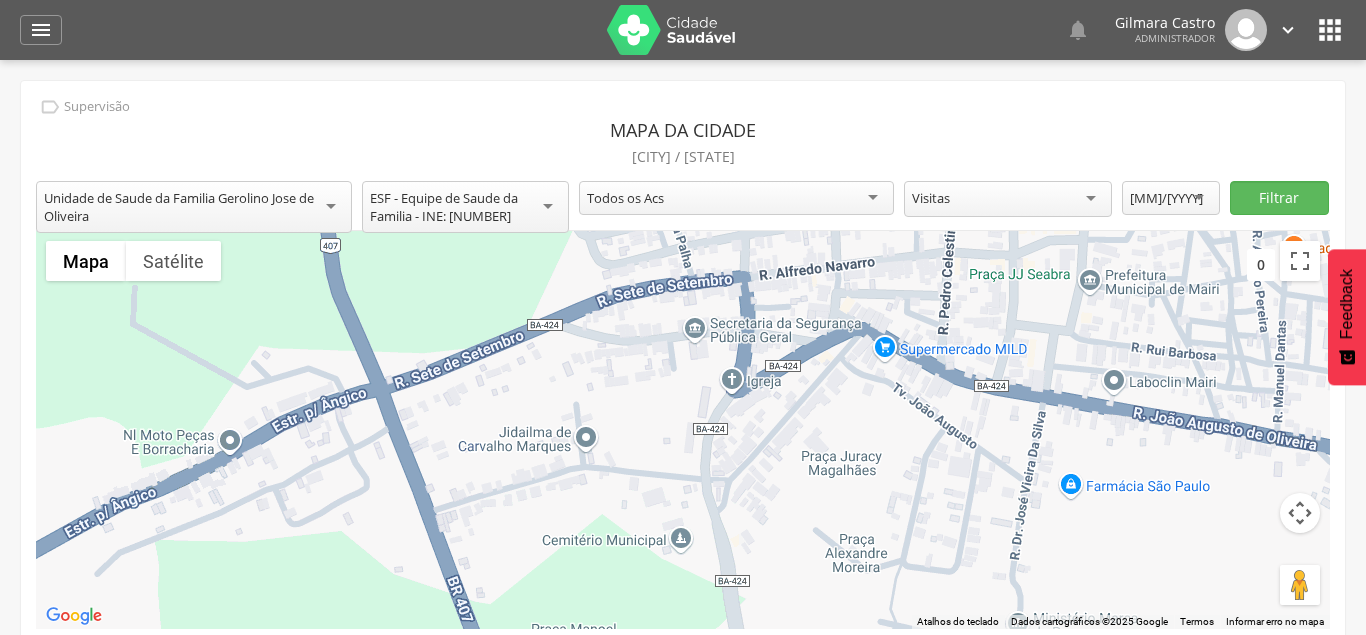 click on "[MM]/[YYYY]" at bounding box center [1171, 198] 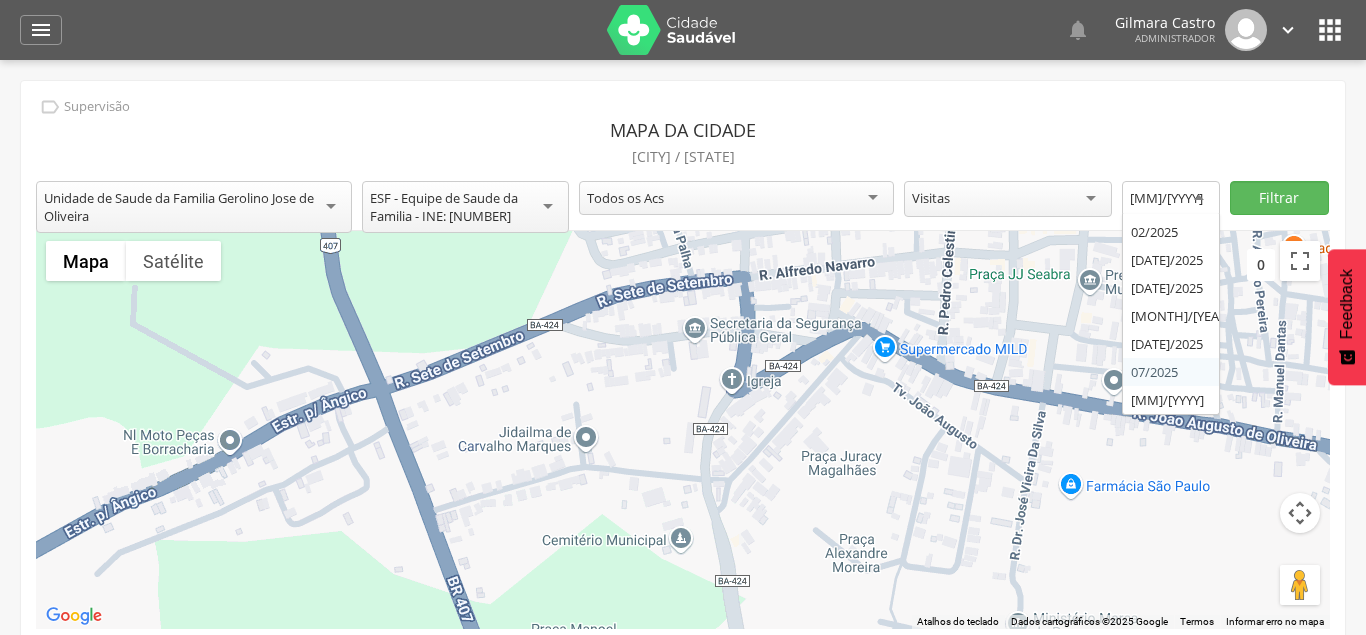click on "**********" at bounding box center (683, 370) 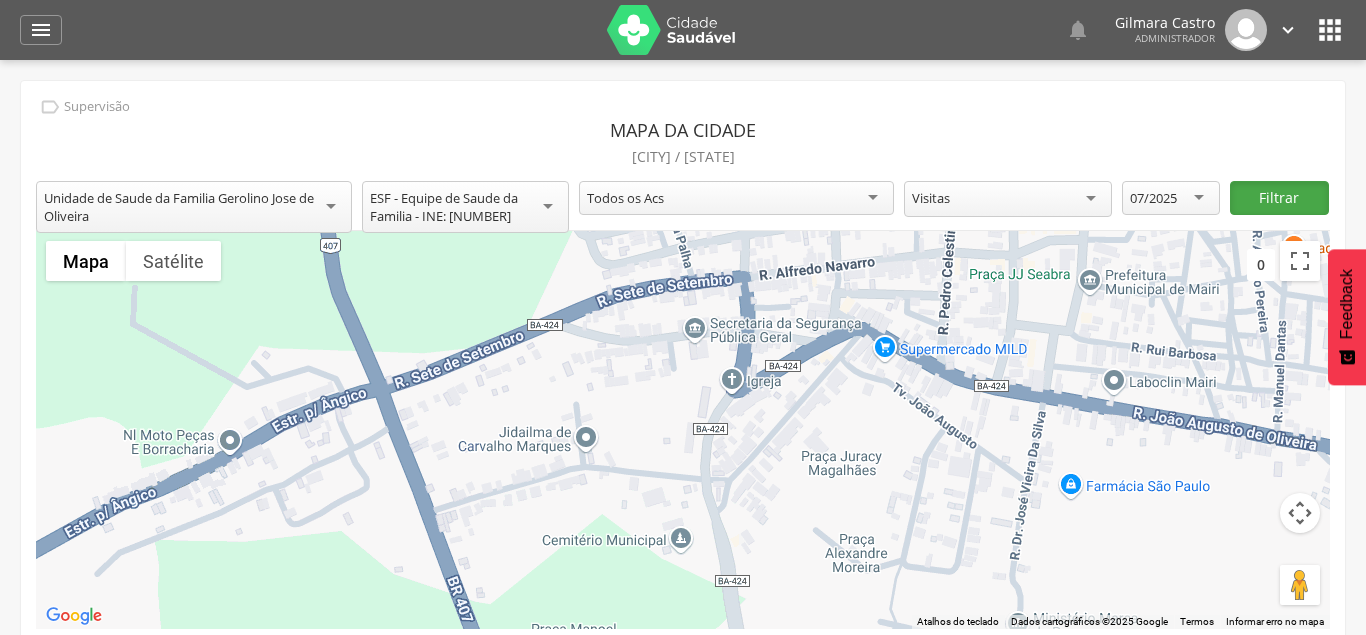 click on "Filtrar" at bounding box center (1279, 198) 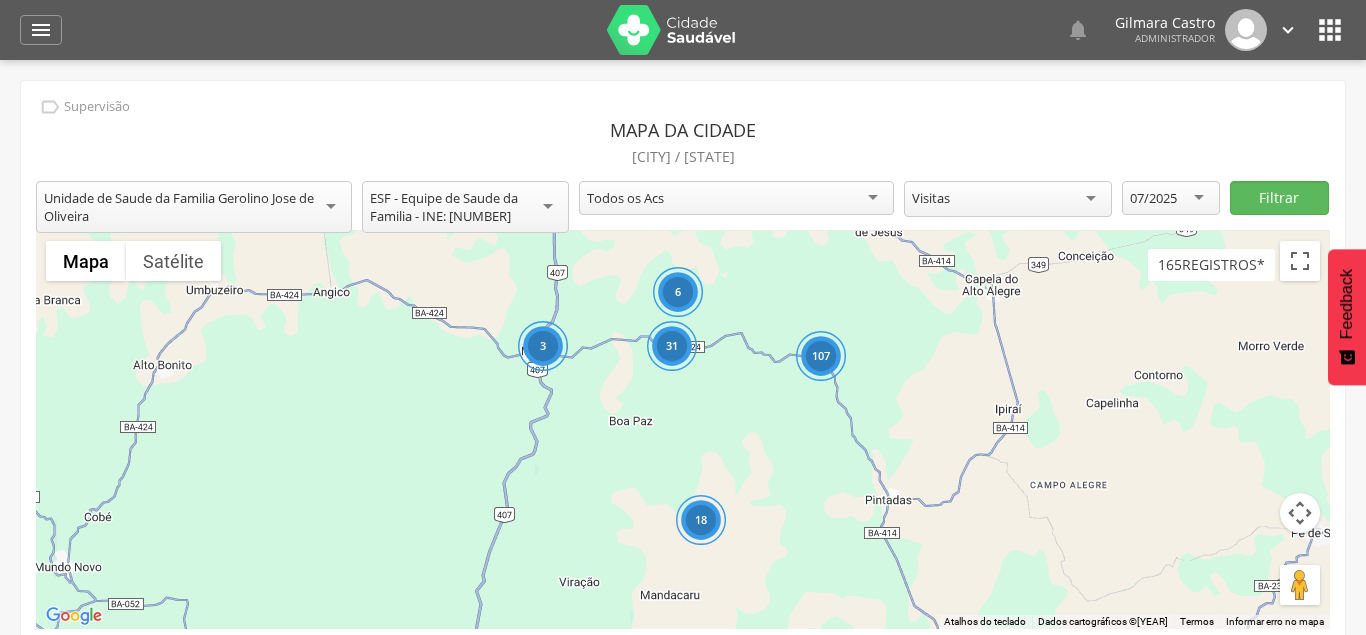 click on "6" at bounding box center [678, 292] 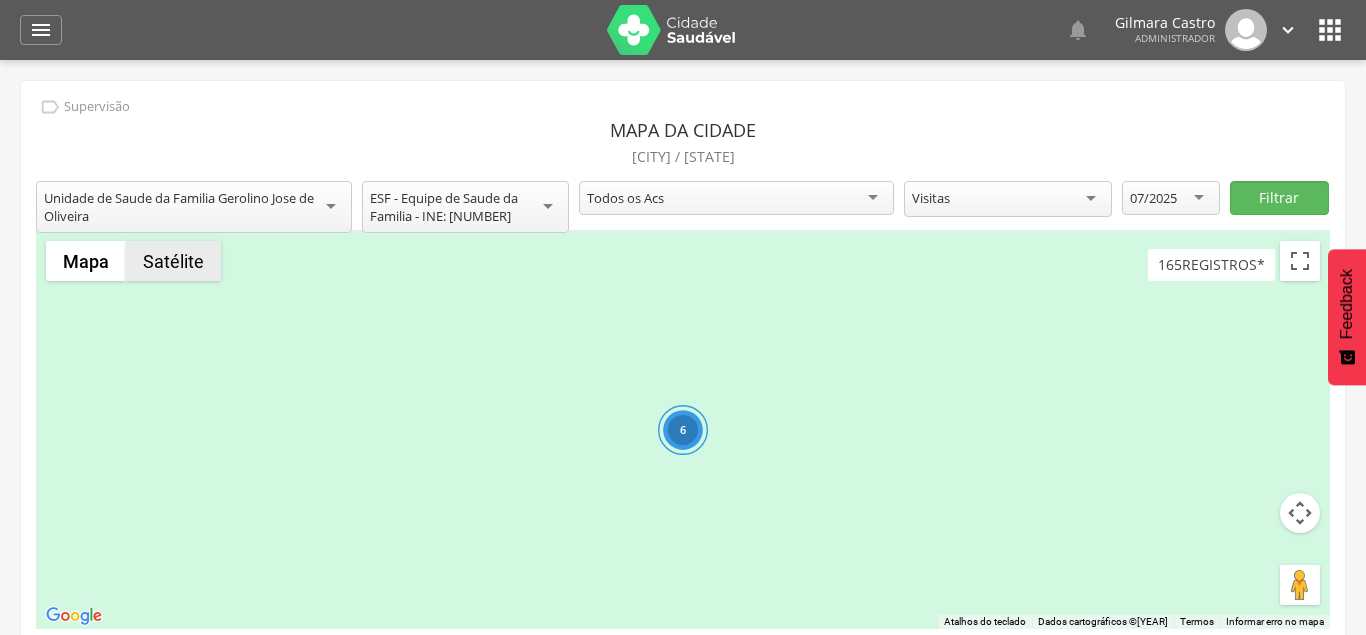 click on "Satélite" at bounding box center (173, 261) 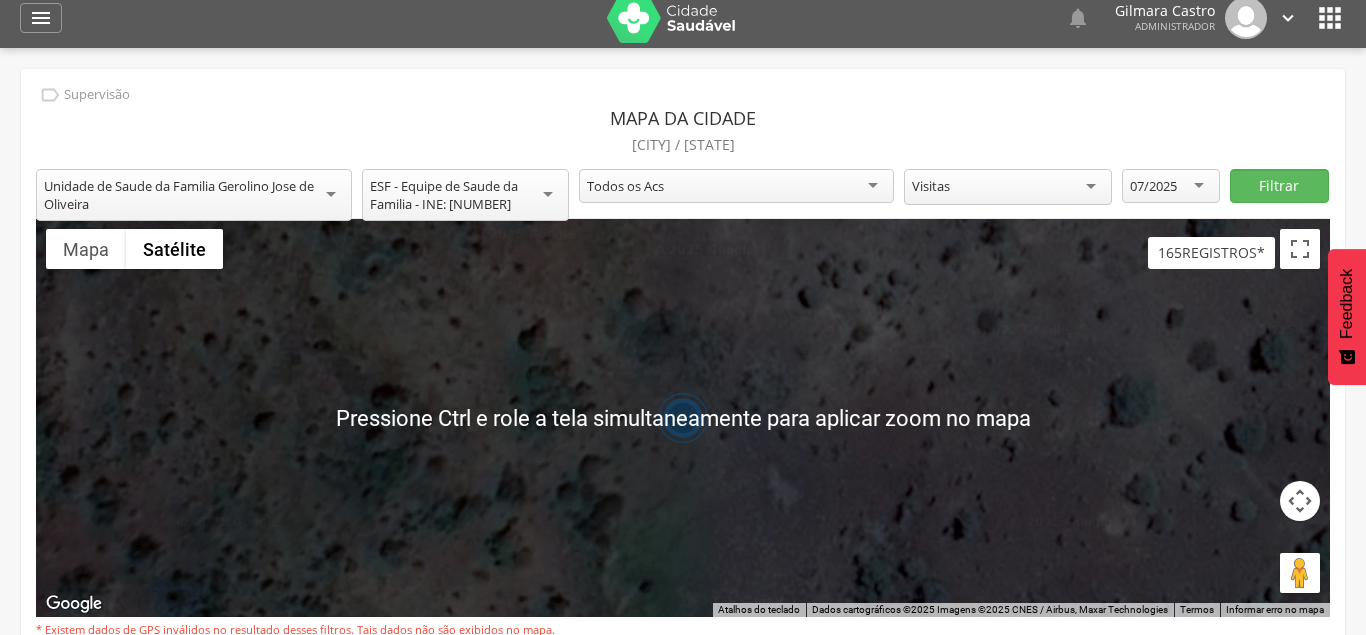 scroll, scrollTop: 11, scrollLeft: 0, axis: vertical 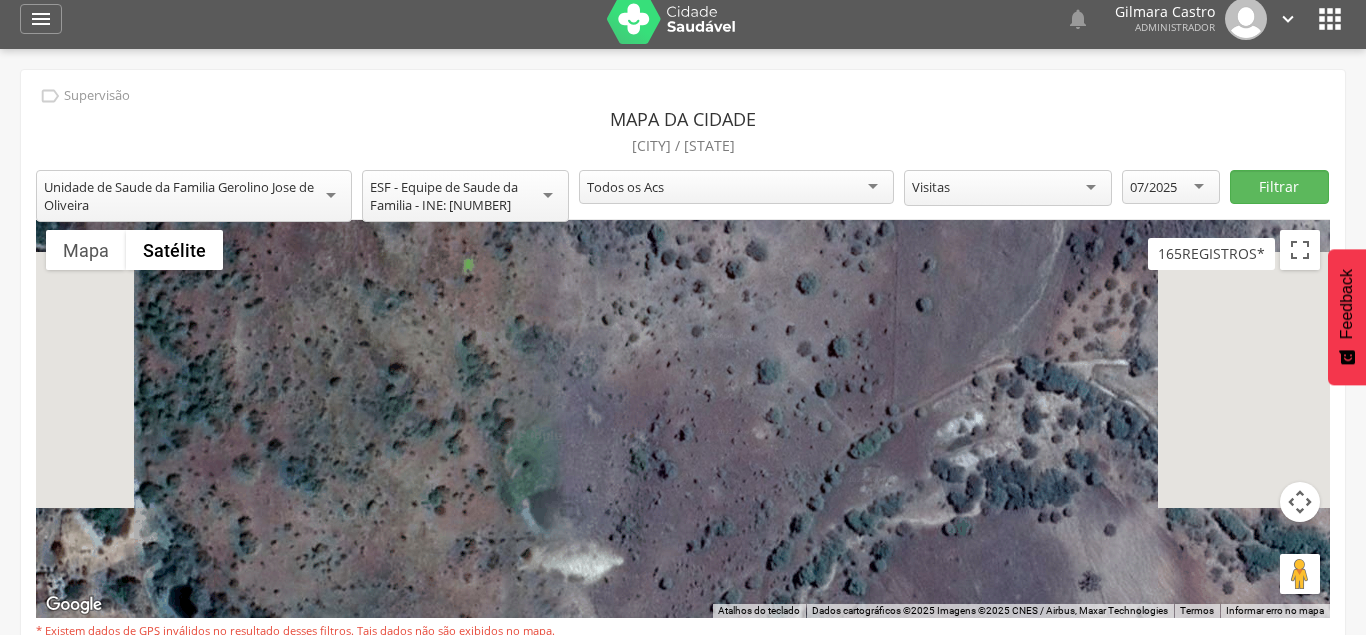 click at bounding box center (683, 419) 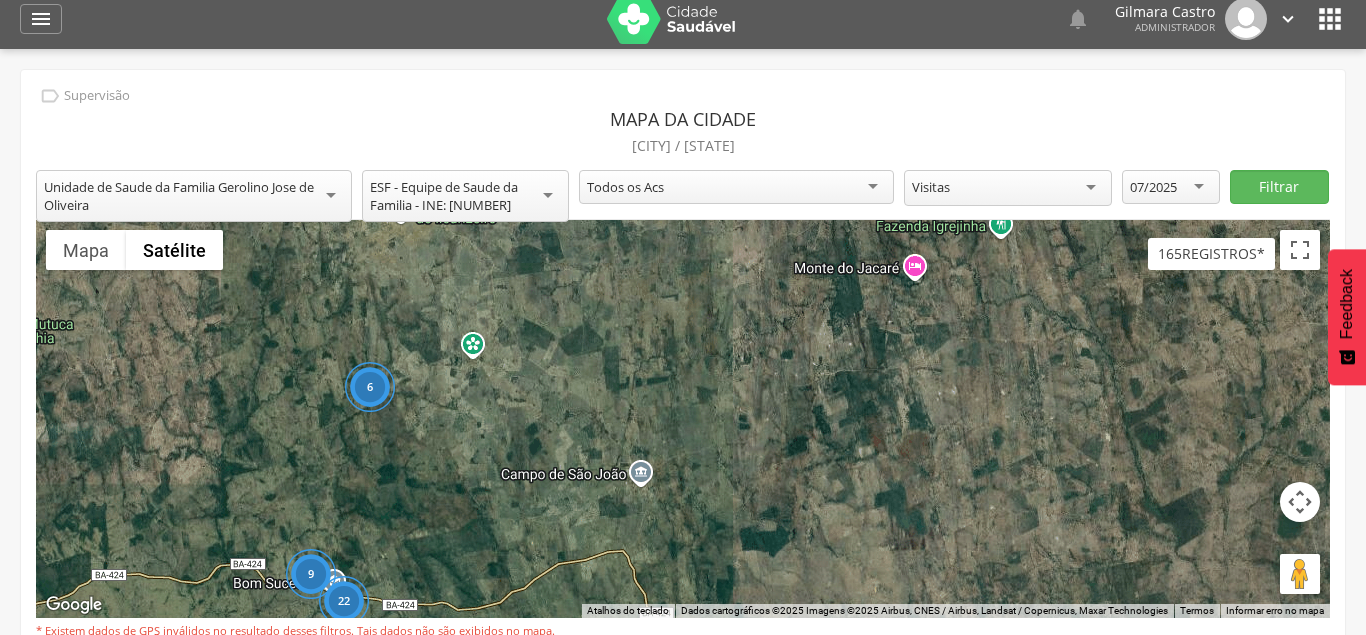 click on "22" at bounding box center [344, 601] 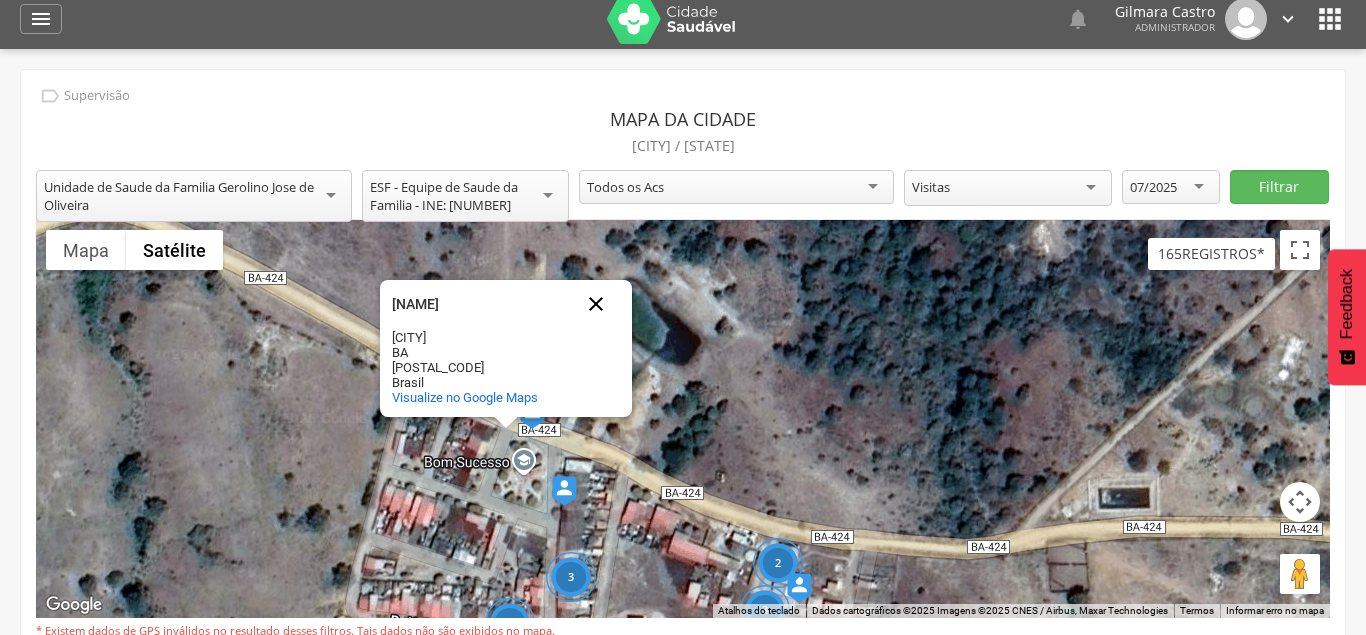 click at bounding box center (596, 304) 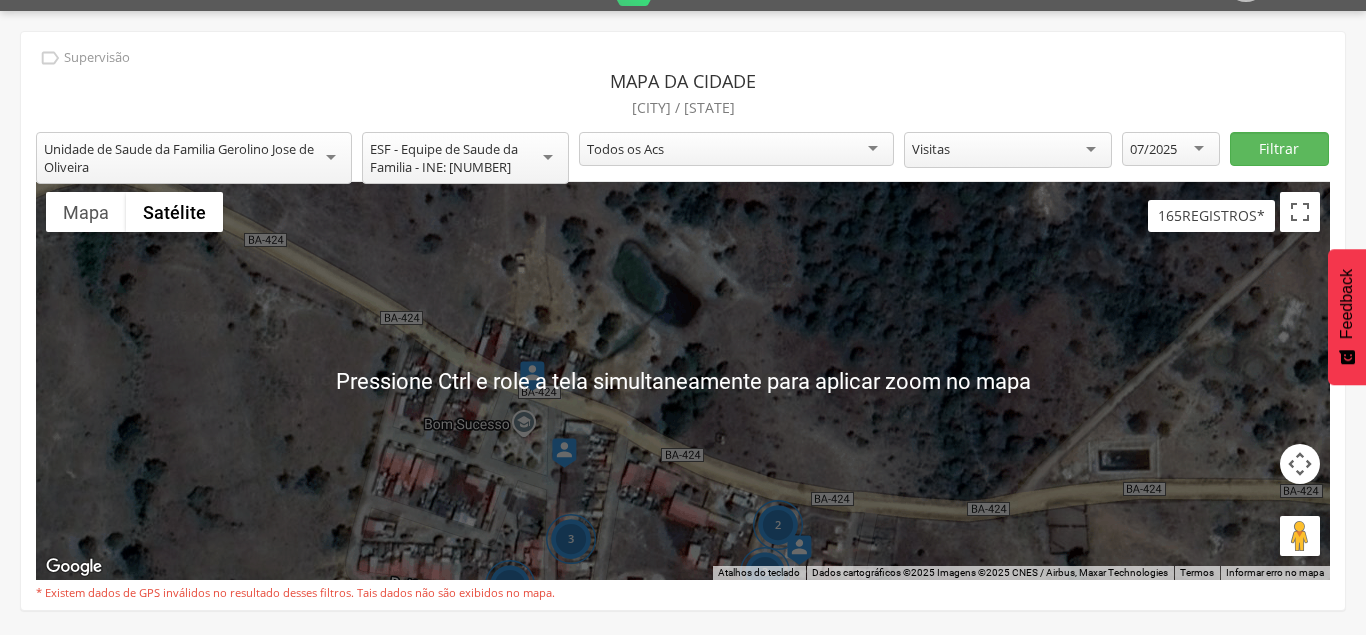 scroll, scrollTop: 60, scrollLeft: 0, axis: vertical 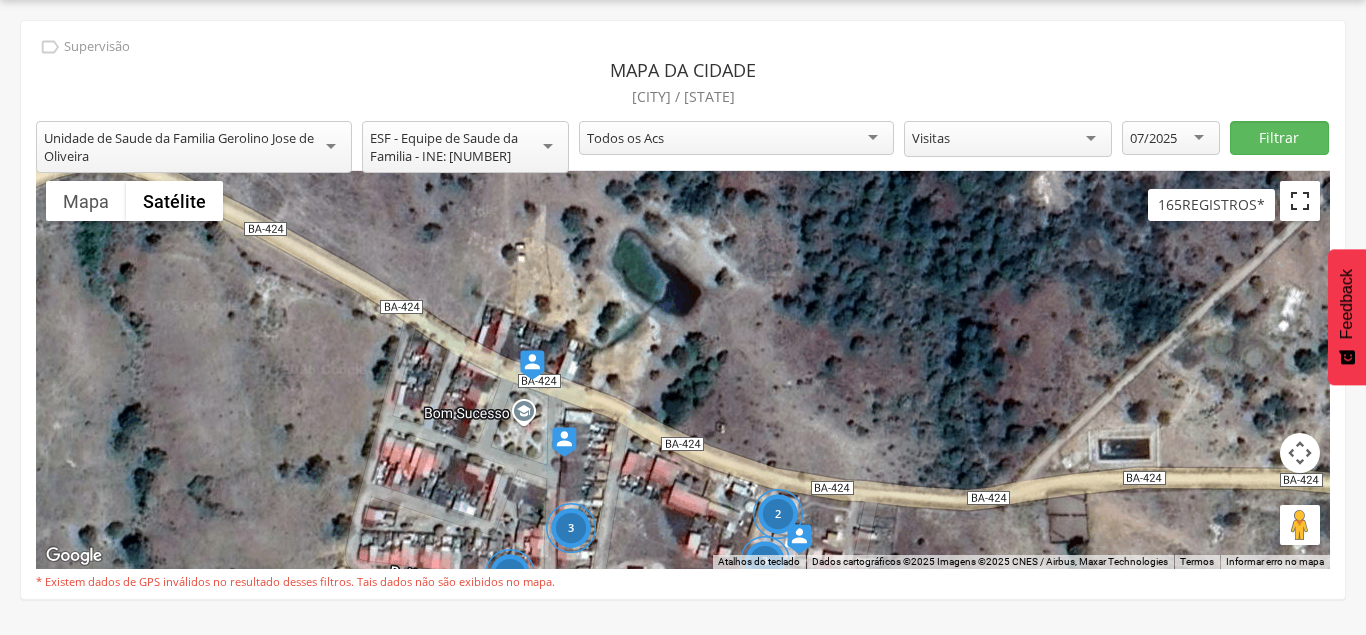 click at bounding box center [1300, 201] 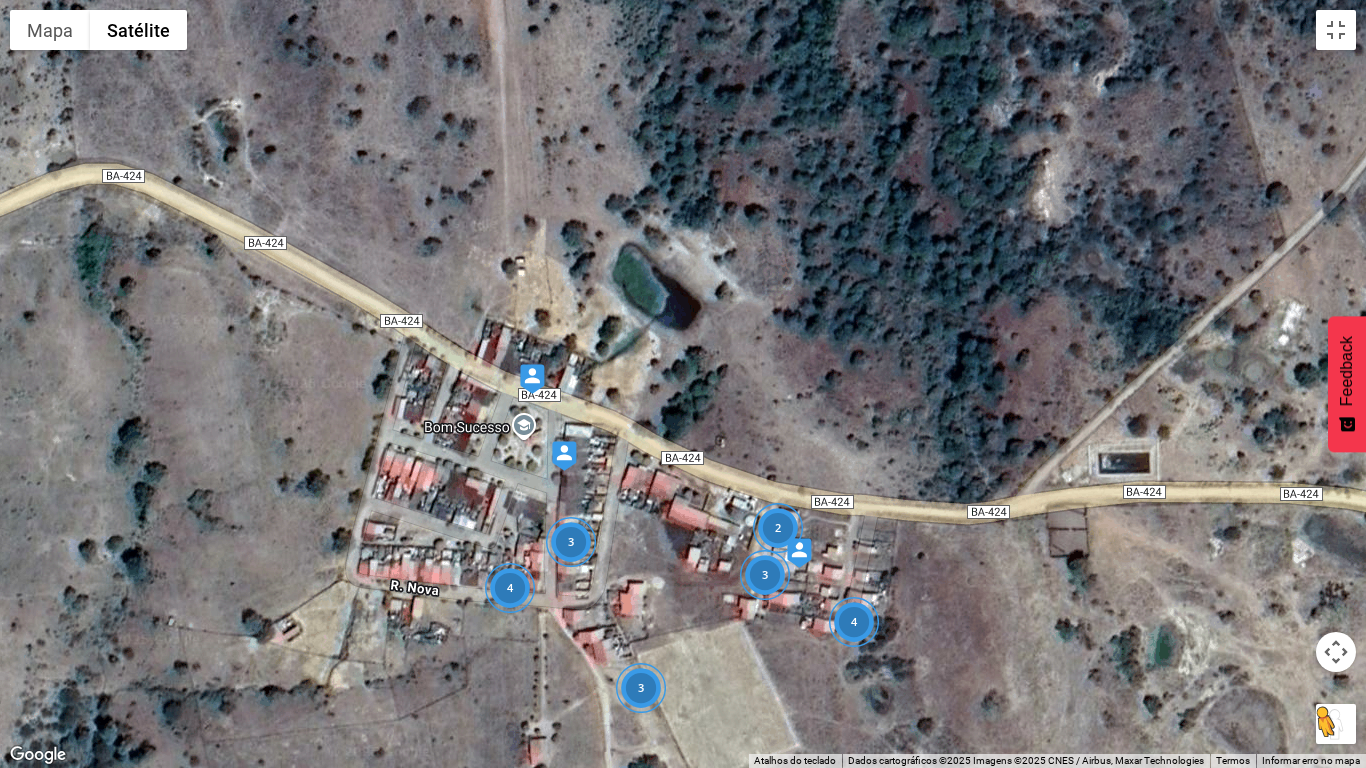 click at bounding box center (1336, 724) 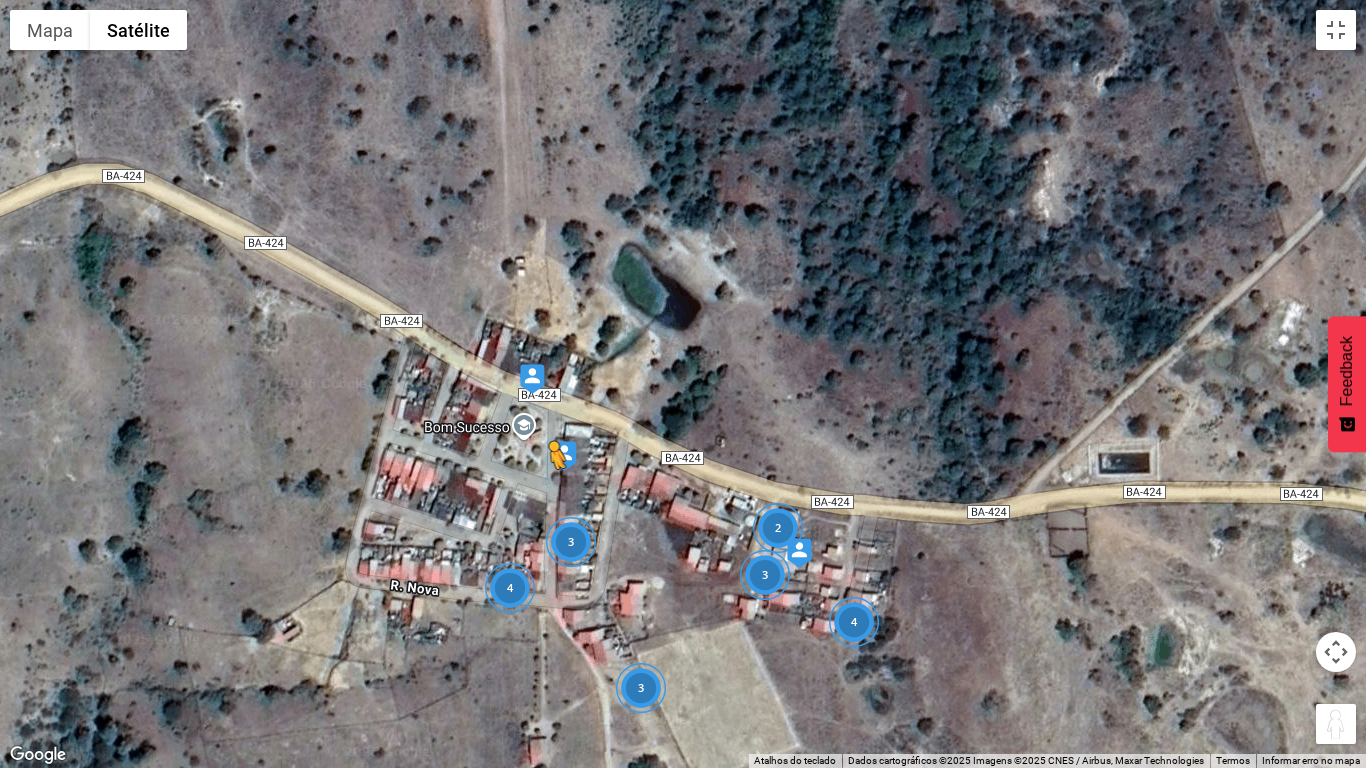 drag, startPoint x: 1338, startPoint y: 736, endPoint x: 254, endPoint y: 391, distance: 1137.5768 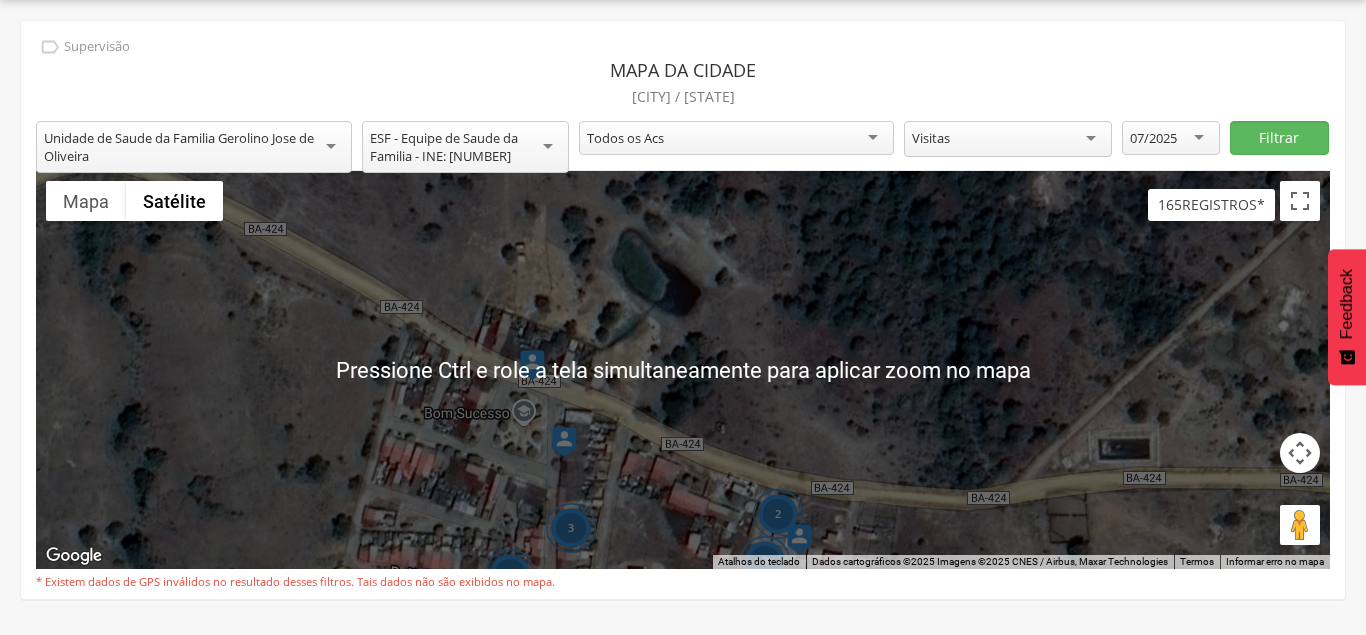 click on "Todos os Acs" at bounding box center (737, 138) 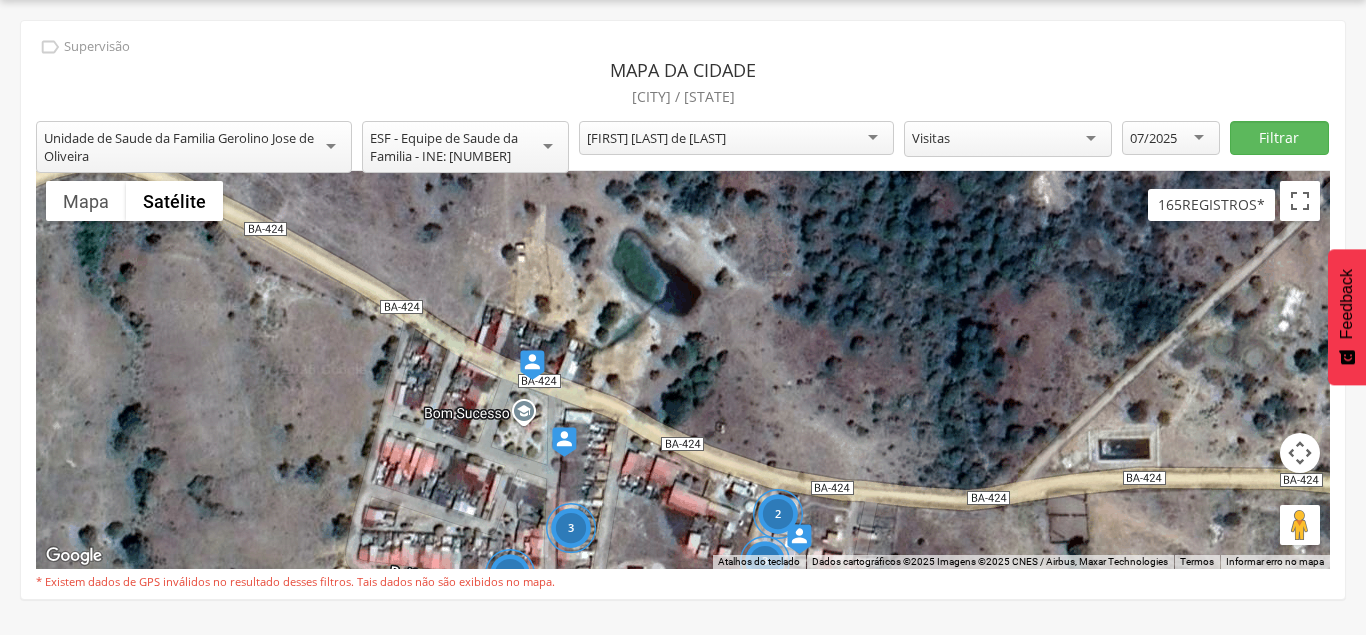 click on "**********" at bounding box center (683, 310) 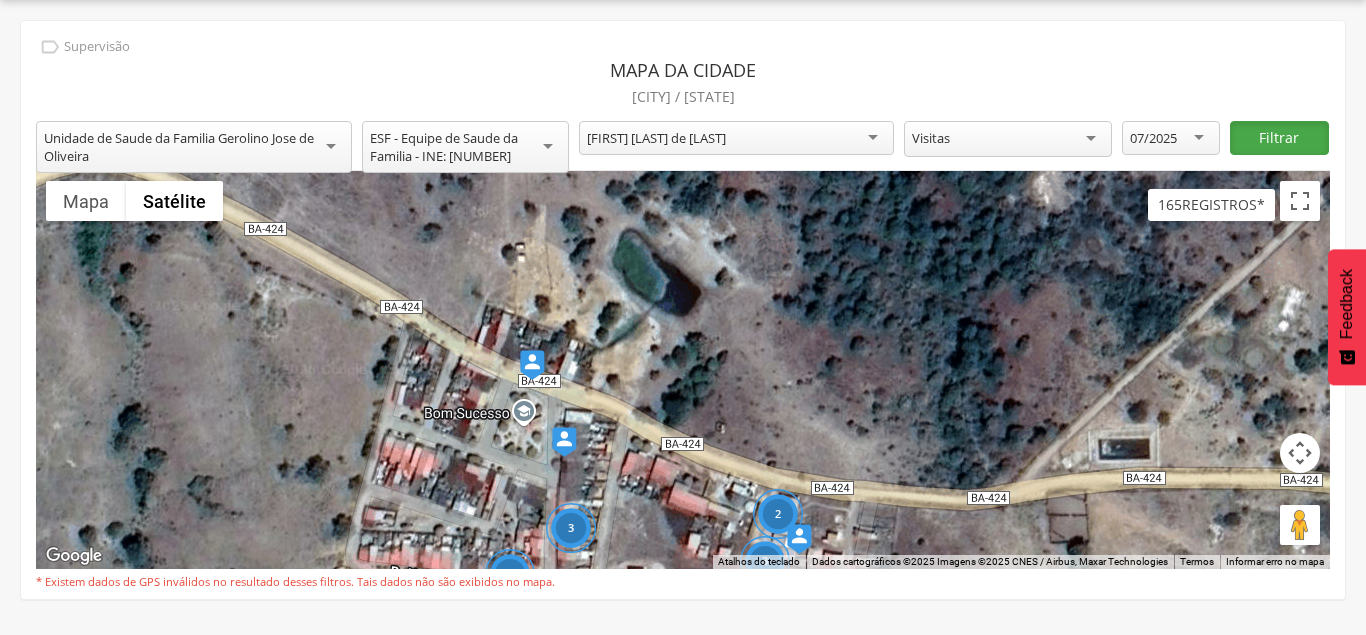 click on "Filtrar" at bounding box center (1279, 138) 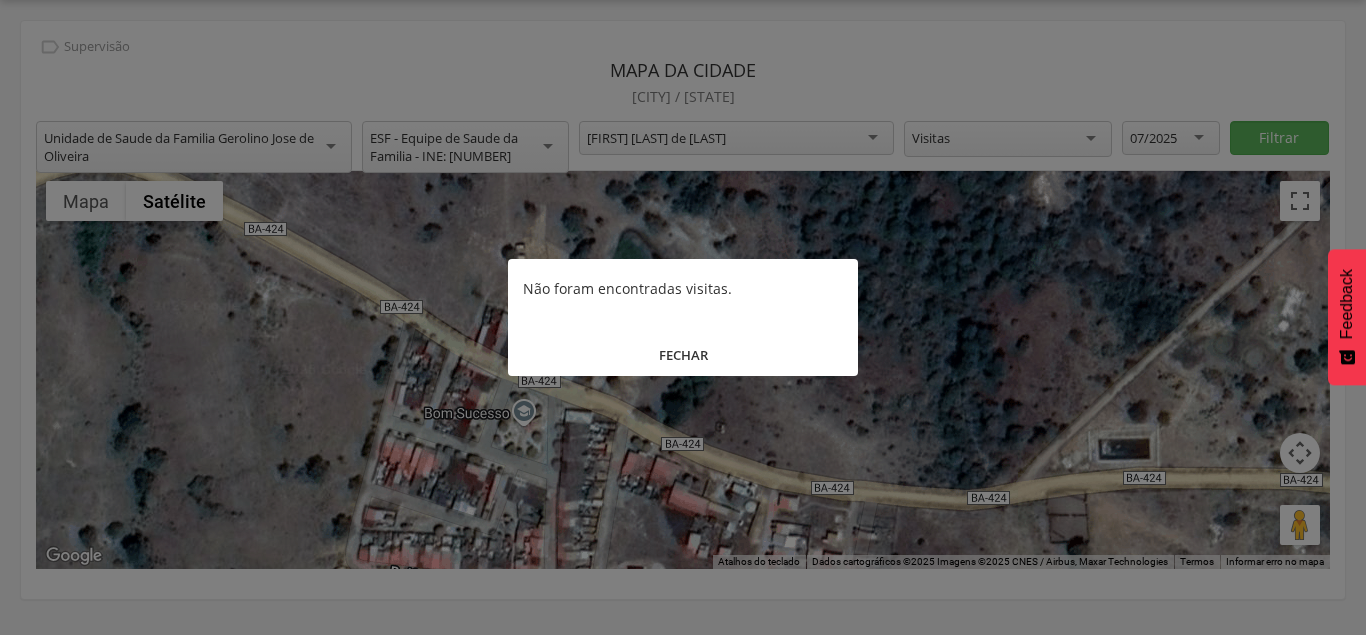 click on "FECHAR" at bounding box center [683, 355] 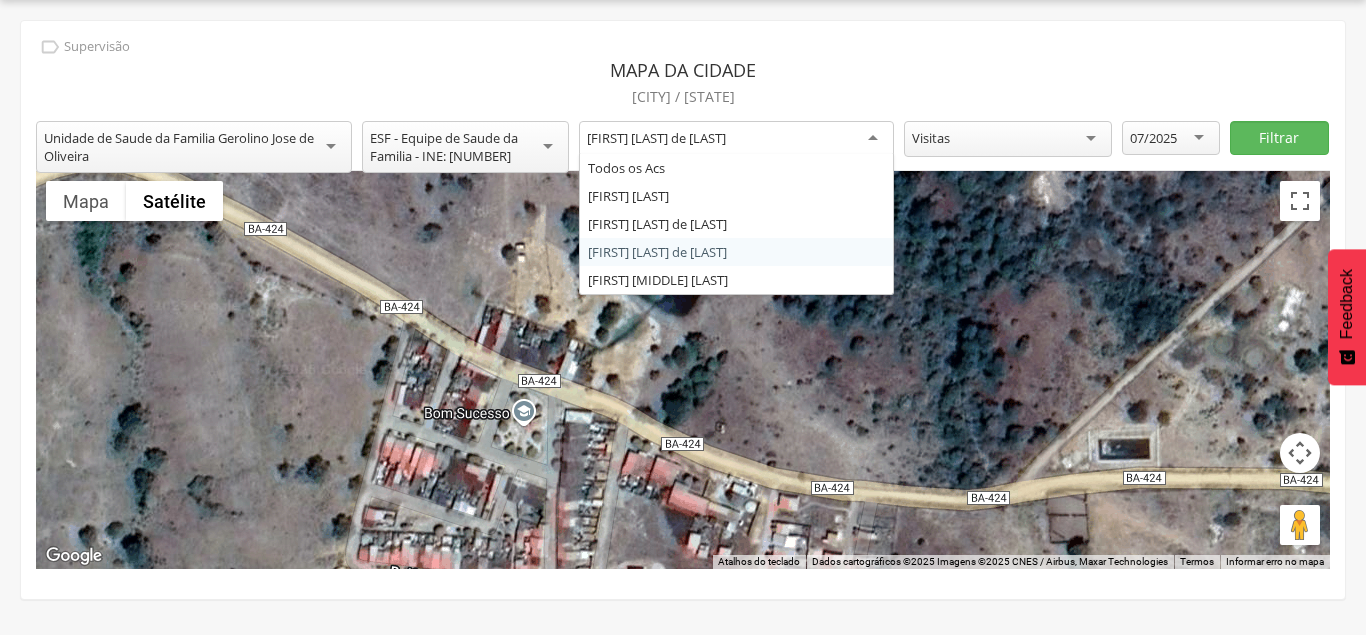 click on "[FIRST] [LAST] de [LAST]" at bounding box center (656, 138) 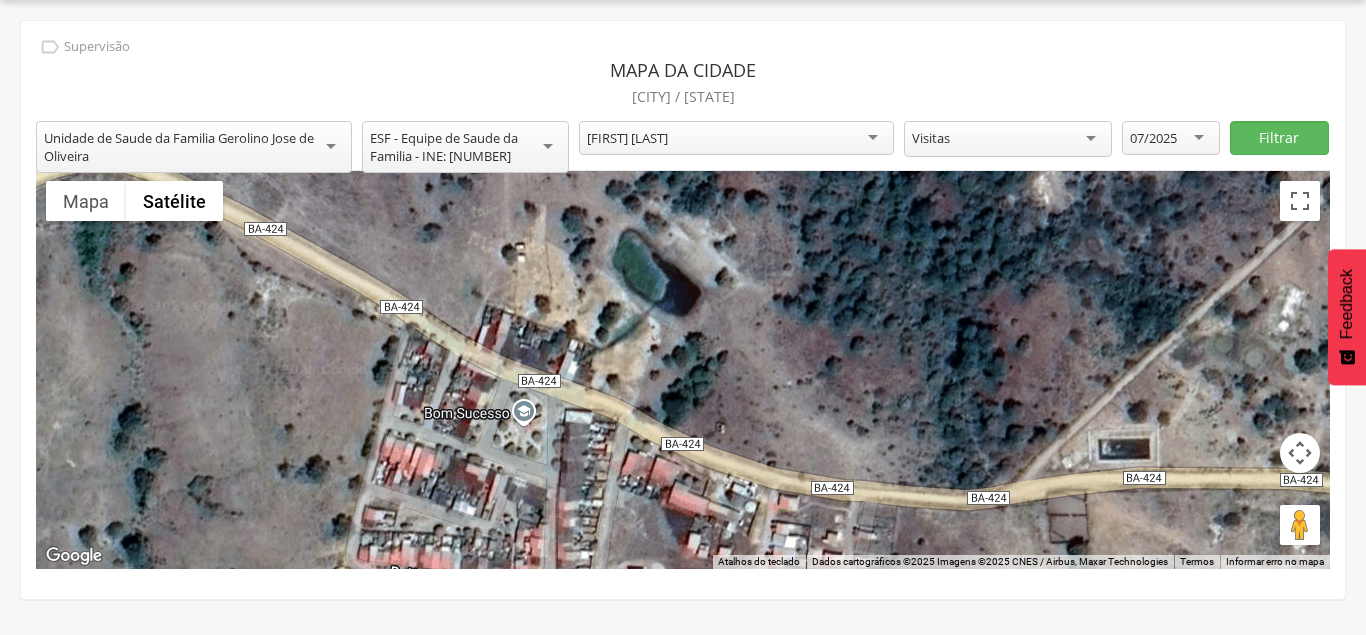 click on "**********" at bounding box center (683, 310) 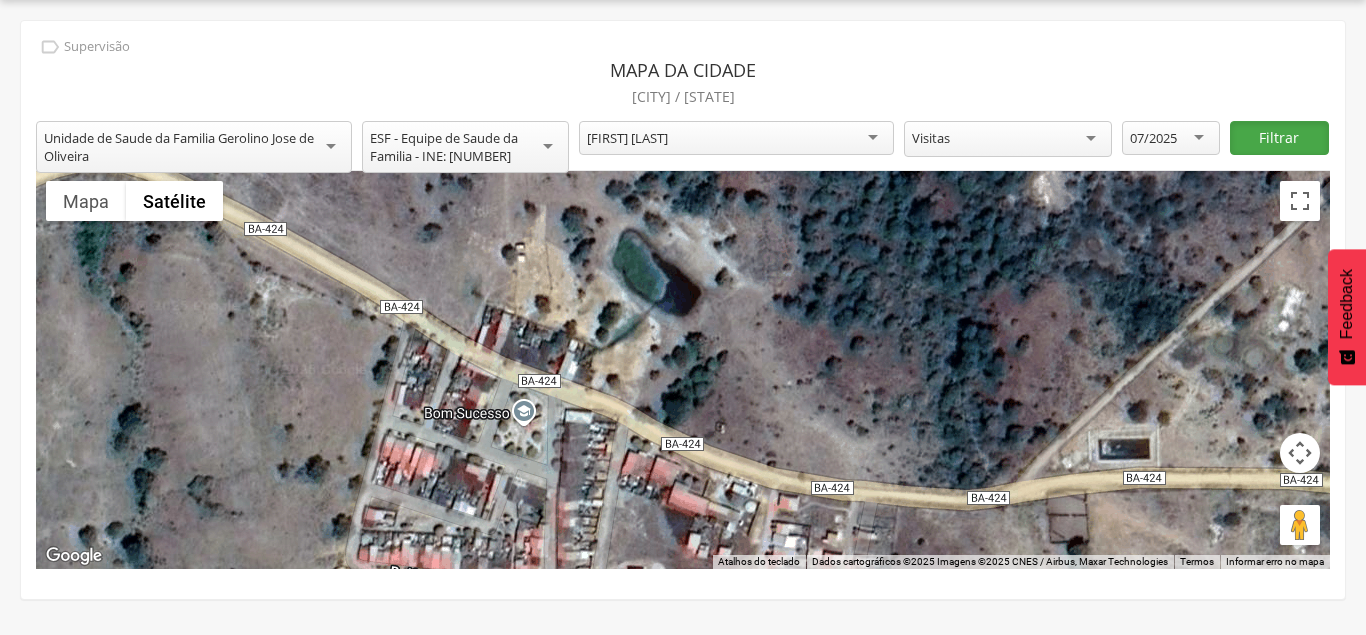 click on "Filtrar" at bounding box center (1279, 138) 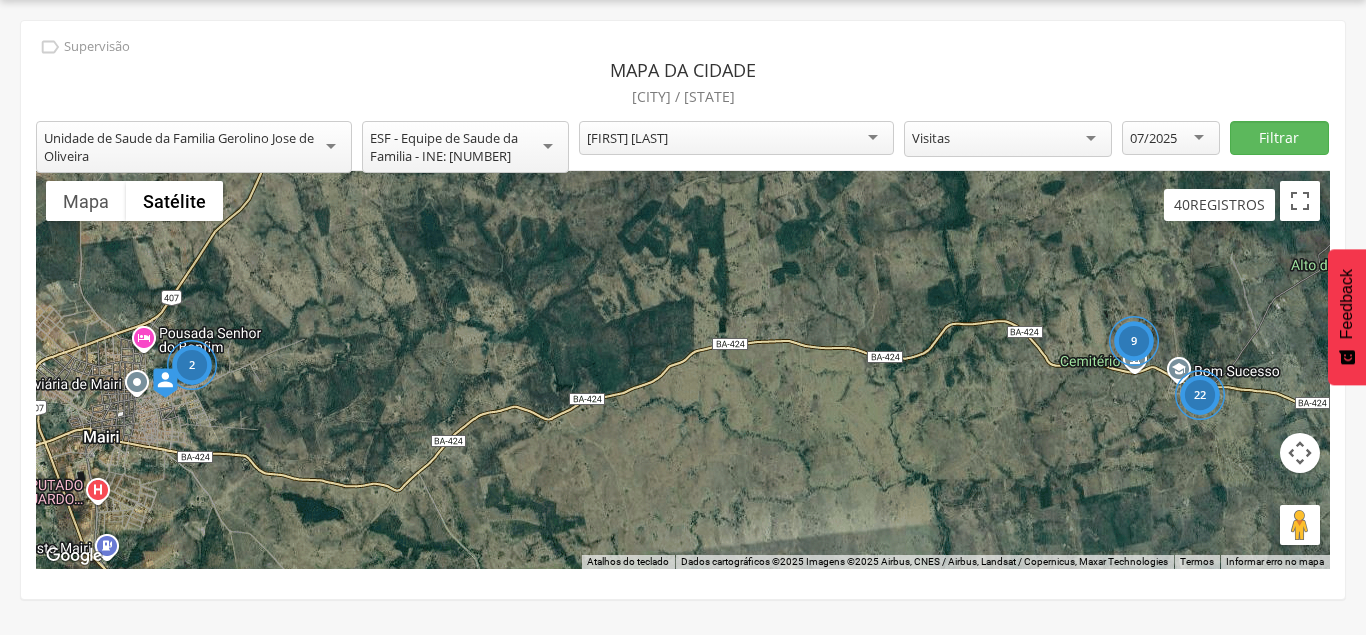 click on "2" at bounding box center (192, 365) 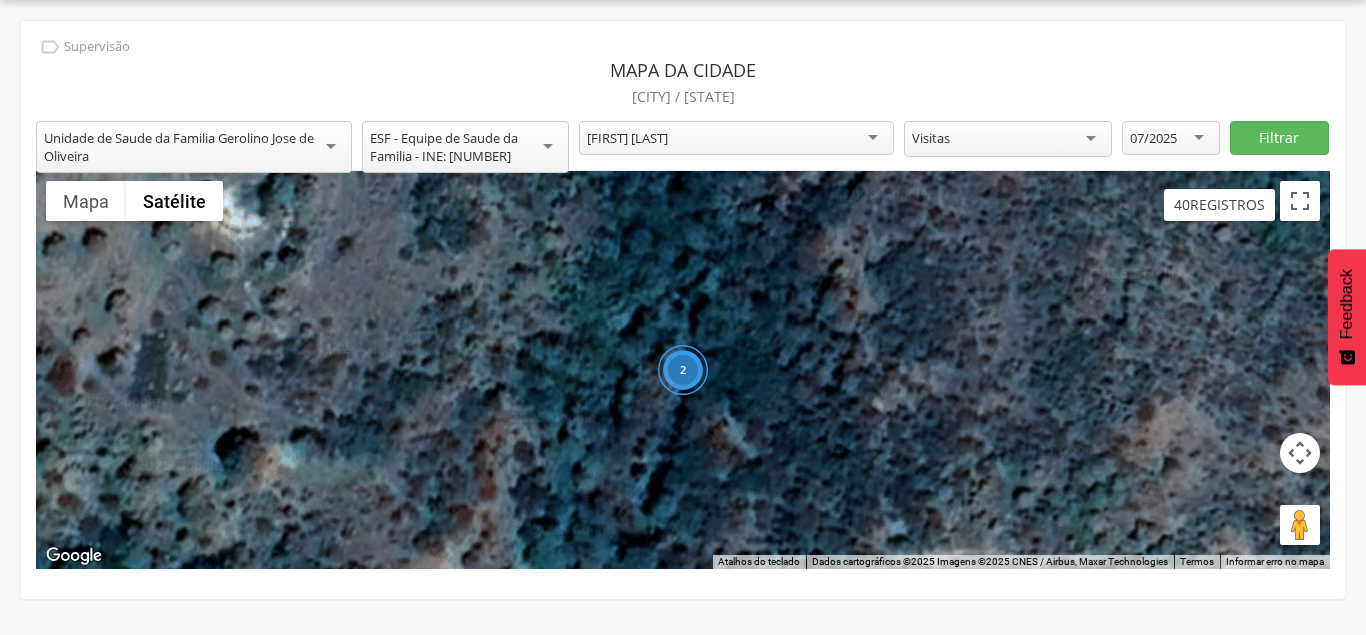 click on "2" at bounding box center (683, 370) 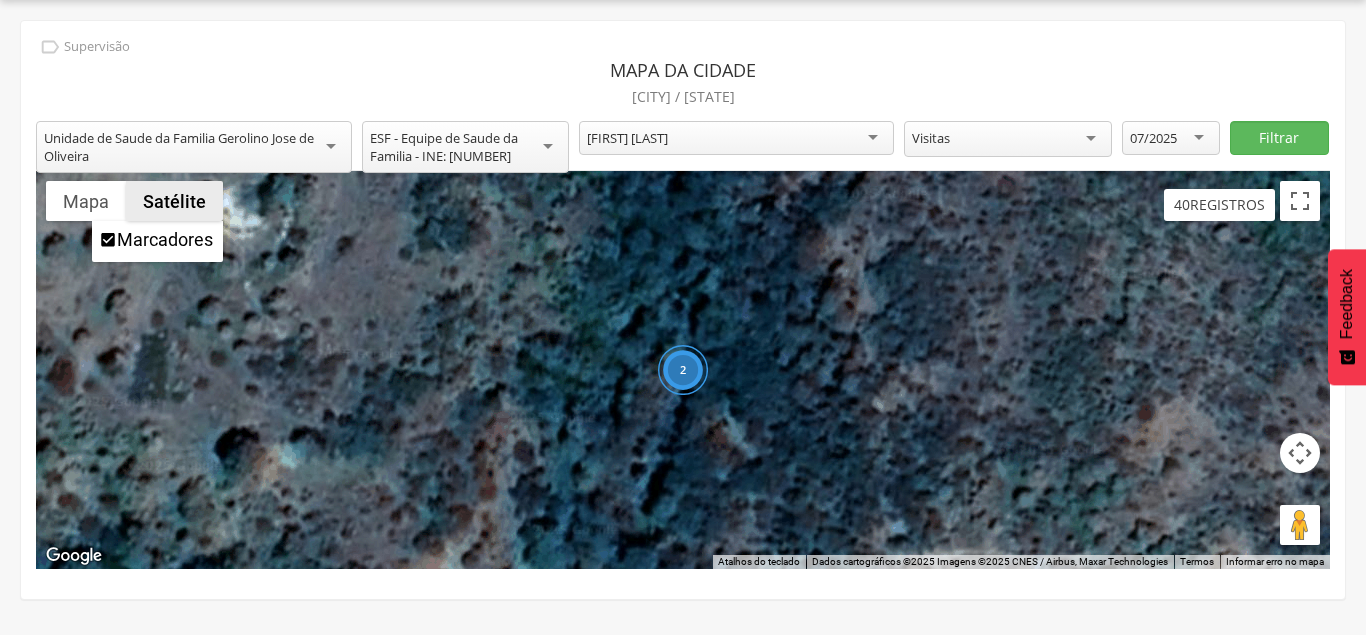 click on "Satélite" at bounding box center (174, 201) 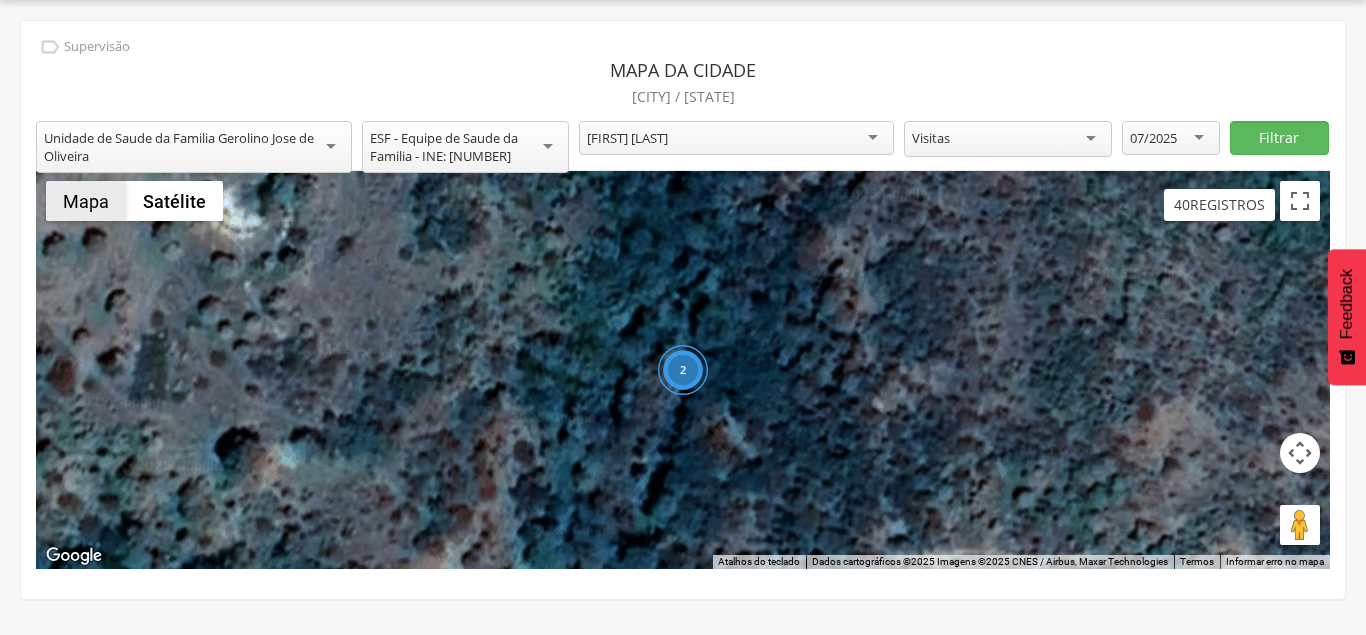 click on "Mapa" at bounding box center (86, 201) 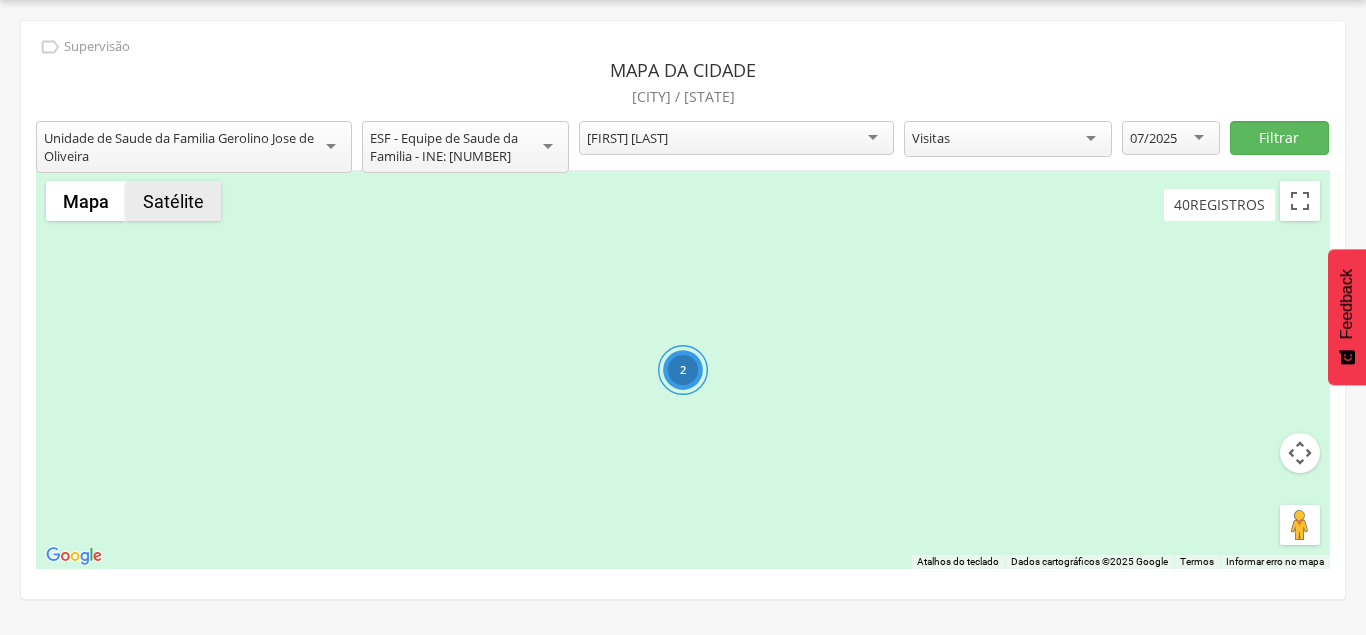 click on "Satélite" at bounding box center [173, 201] 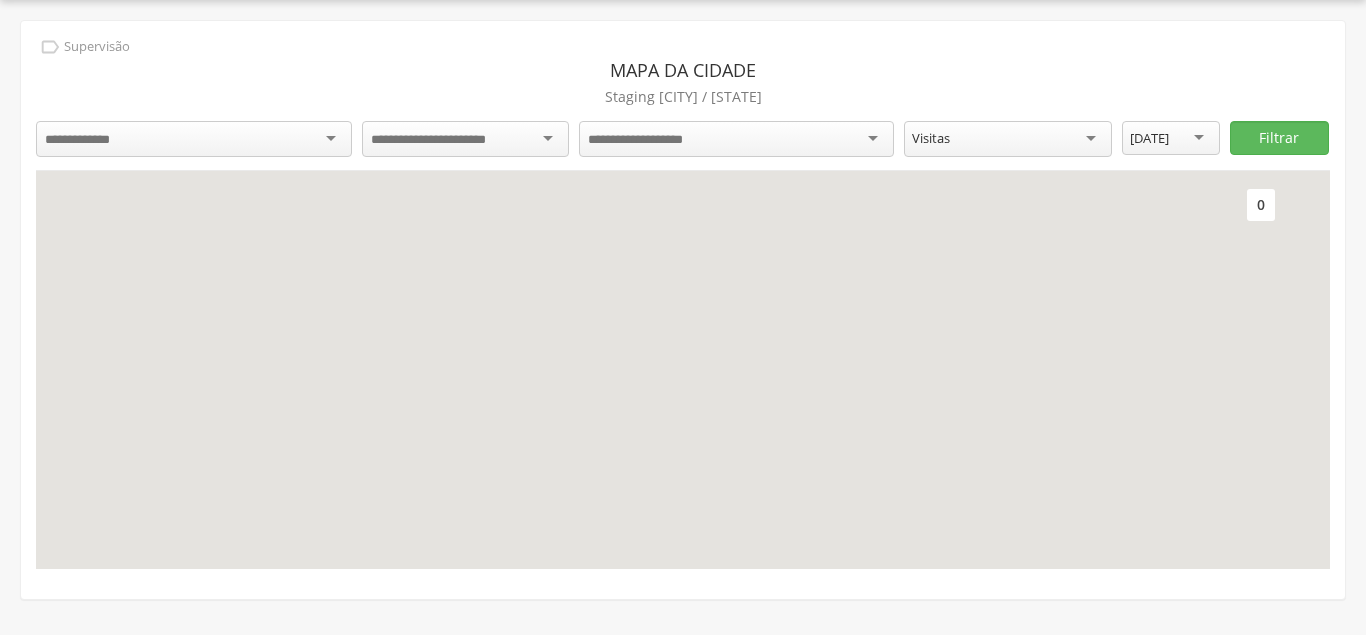 scroll, scrollTop: 60, scrollLeft: 0, axis: vertical 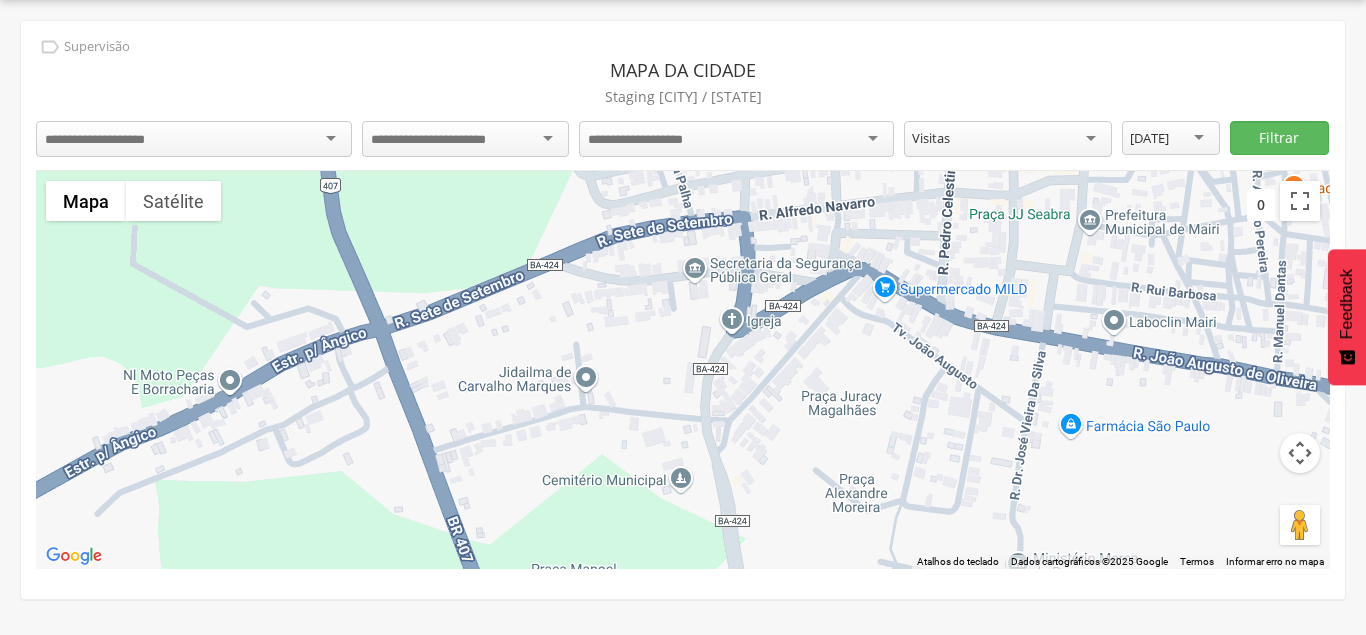 click on "
Supervisão
Mapa da cidade
Staging Mairi / BA
******* Visitas
******* 08/2025 07/2016 08/2016 09/2016 10/2016 11/2016 12/2016 01/2017 02/2017 03/2017 04/2017 05/2017 06/2017 07/2017 08/2017 09/2017 10/2017 11/2017 12/2017 01/2018 02/2018 03/2018 04/2018 05/2018 06/2018 07/2018 08/2018 09/2018 10/2018 11/2018 12/2018 01/2019 02/2019 03/2019 04/2019 05/2019 06/2019 07/2019 08/2019 09/2019 10/2019 11/2019 12/2019 01/2020 02/2020 03/2020 04/2020 05/2020 06/2020 07/2020 08/2020 09/2020 10/2020 11/2020 12/2020 01/2021 02/2021 03/2021 04/2021 05/2021 06/2021 07/2021 08/2021 09/2021 10/2021 11/2021 12/2021 01/2022 02/2022 03/2022 04/2022 05/2022 06/2022 07/2022 08/2022 09/2022 10/2022 11/2022 12/2022 01/2023 02/2023 03/2023 04/2023 05/2023 06/2023 07/2023 08/2023 09/2023 10/2023 11/2023 12/2023 01/2024 02/2024 03/2024 04/2024 05/2024 06/2024 07/2024 08/2024" at bounding box center [683, 310] 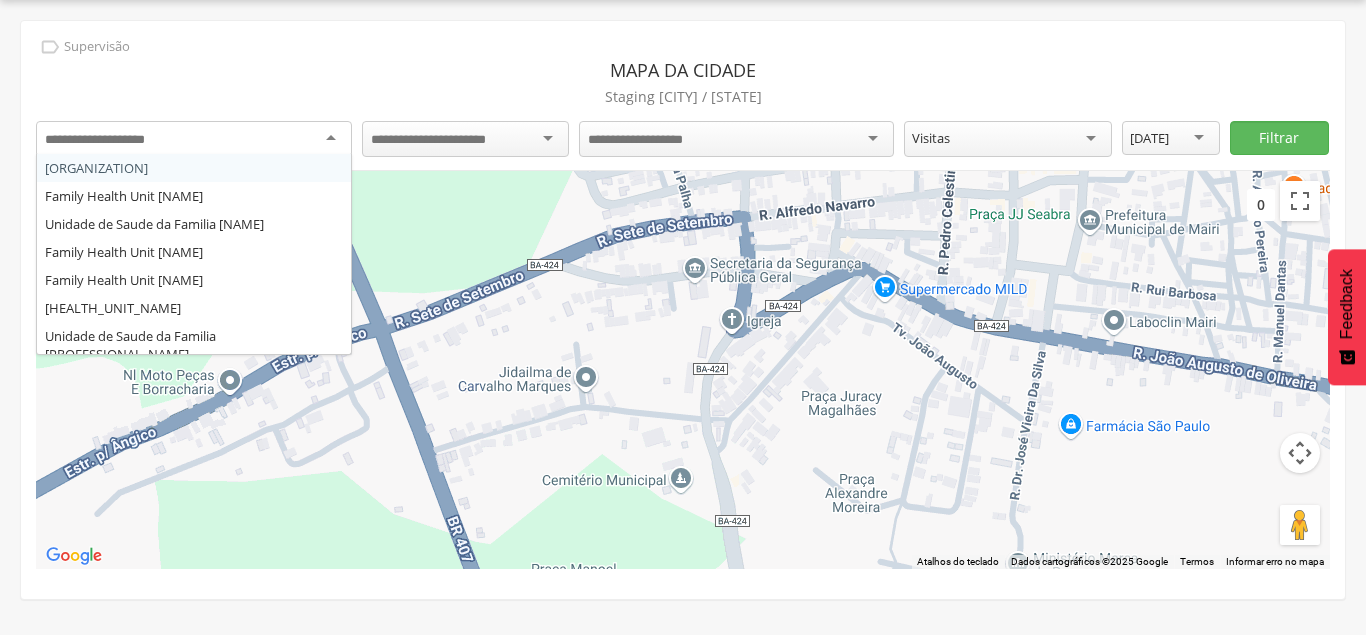 scroll, scrollTop: 0, scrollLeft: 0, axis: both 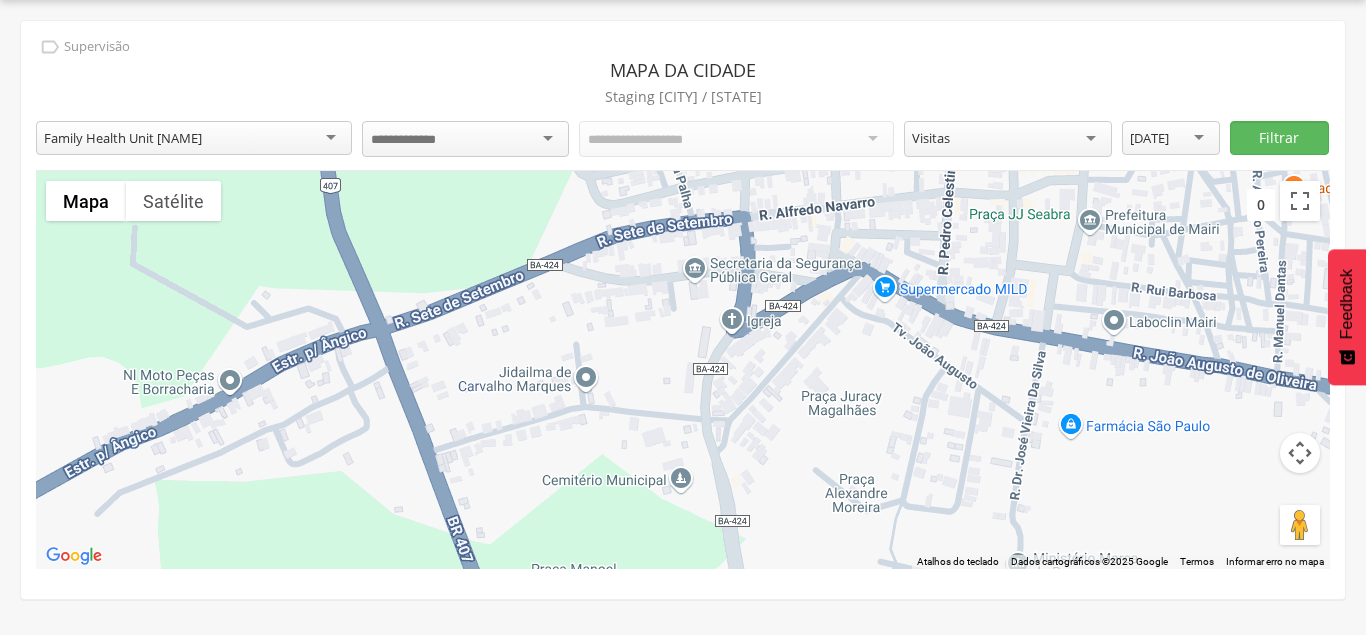 click on "**********" at bounding box center [683, 310] 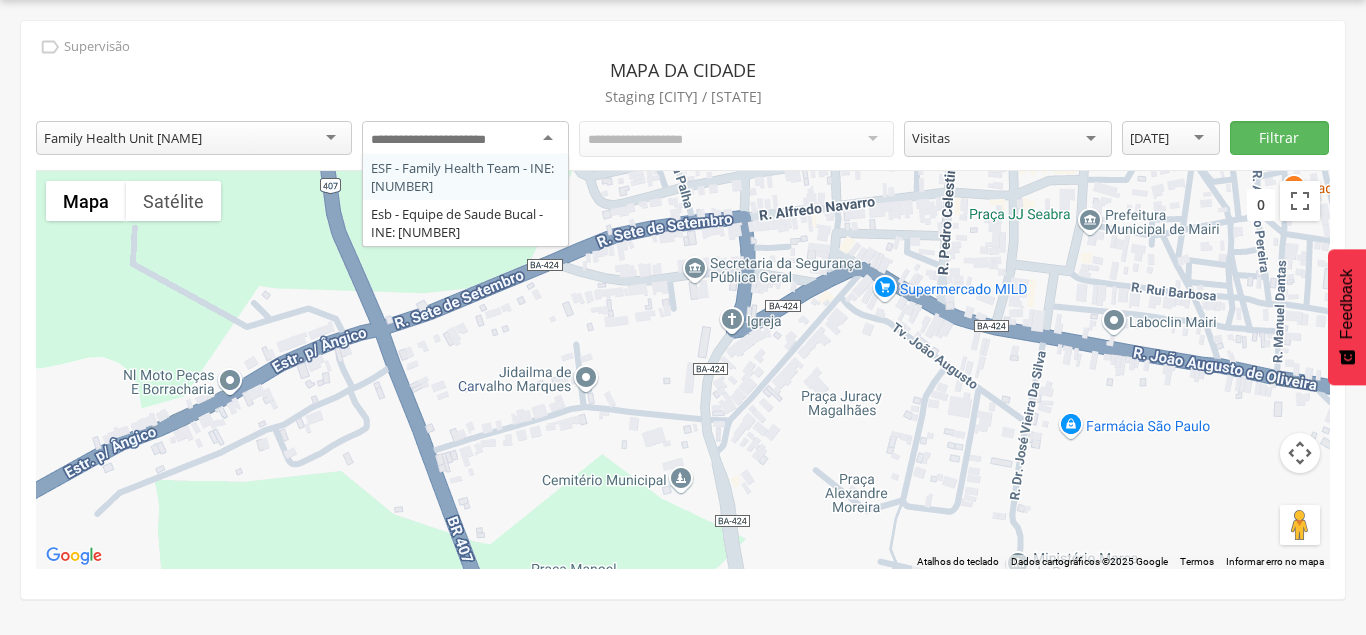 click at bounding box center [445, 140] 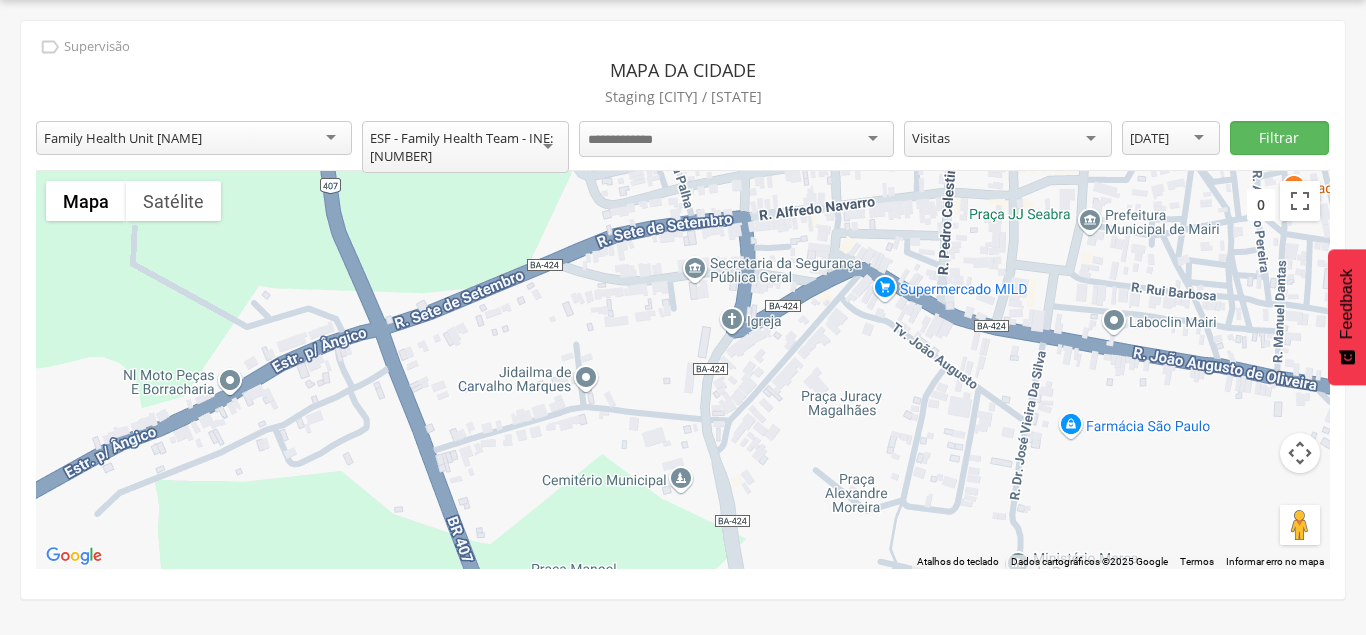click on "**********" at bounding box center (683, 310) 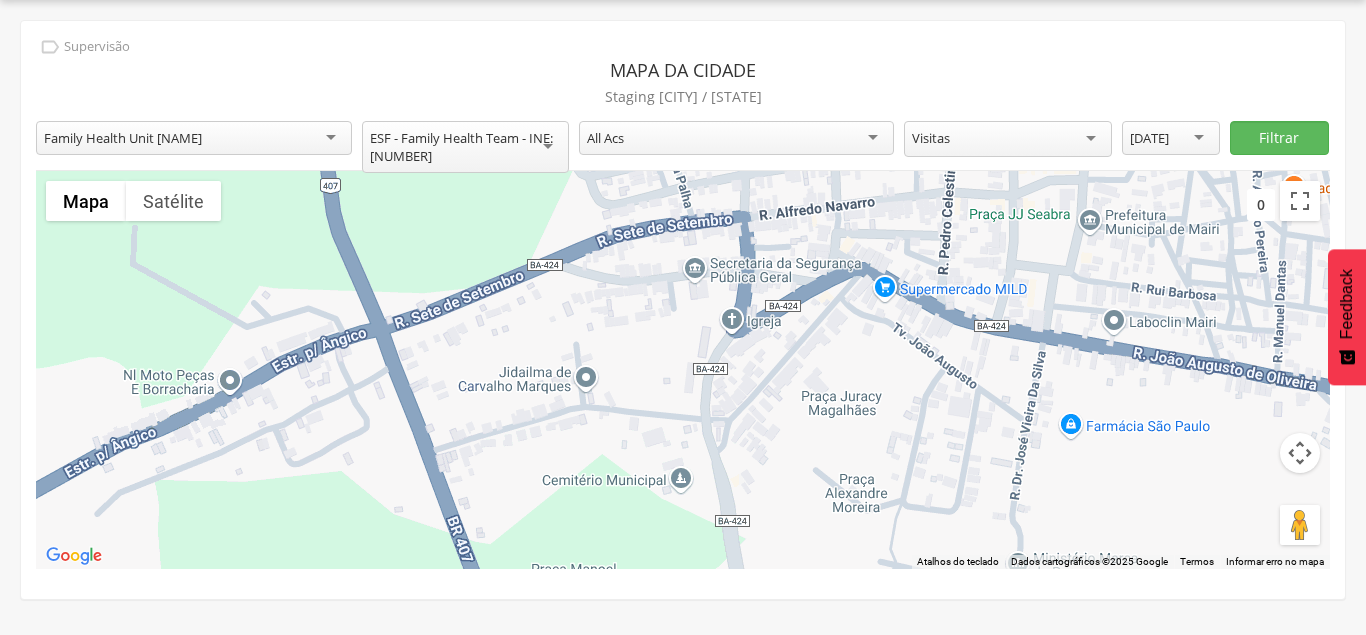 scroll, scrollTop: 2880, scrollLeft: 0, axis: vertical 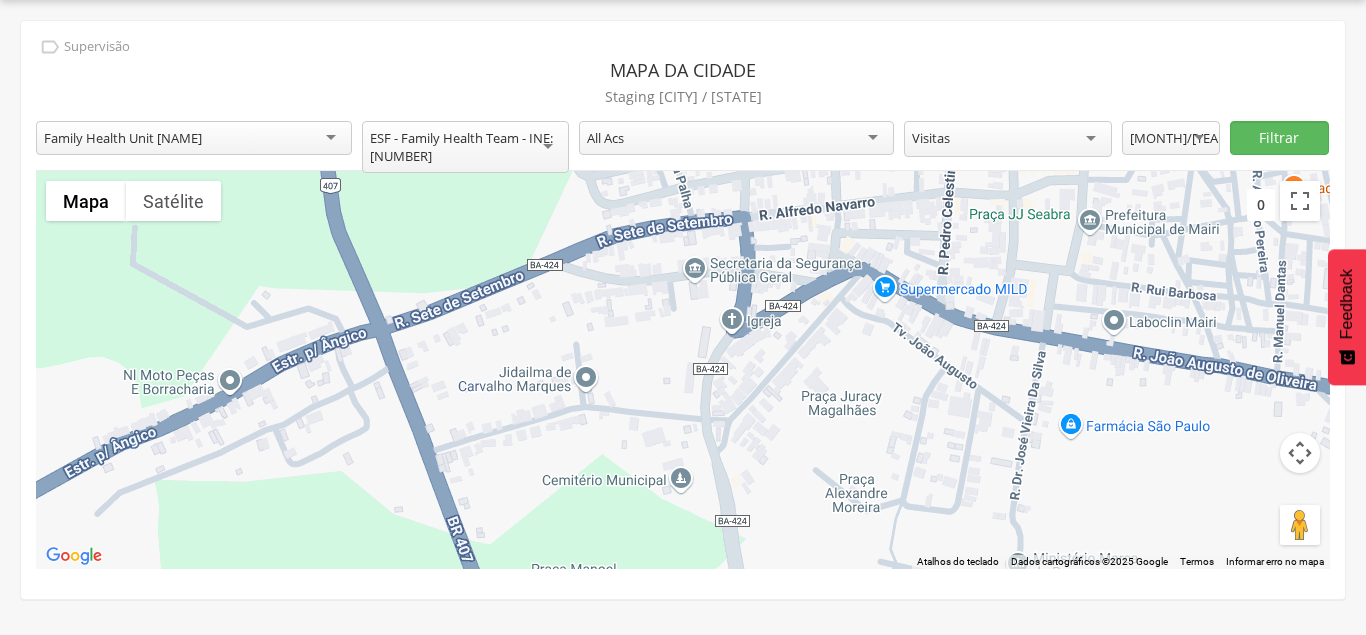 click on "**********" at bounding box center (683, 310) 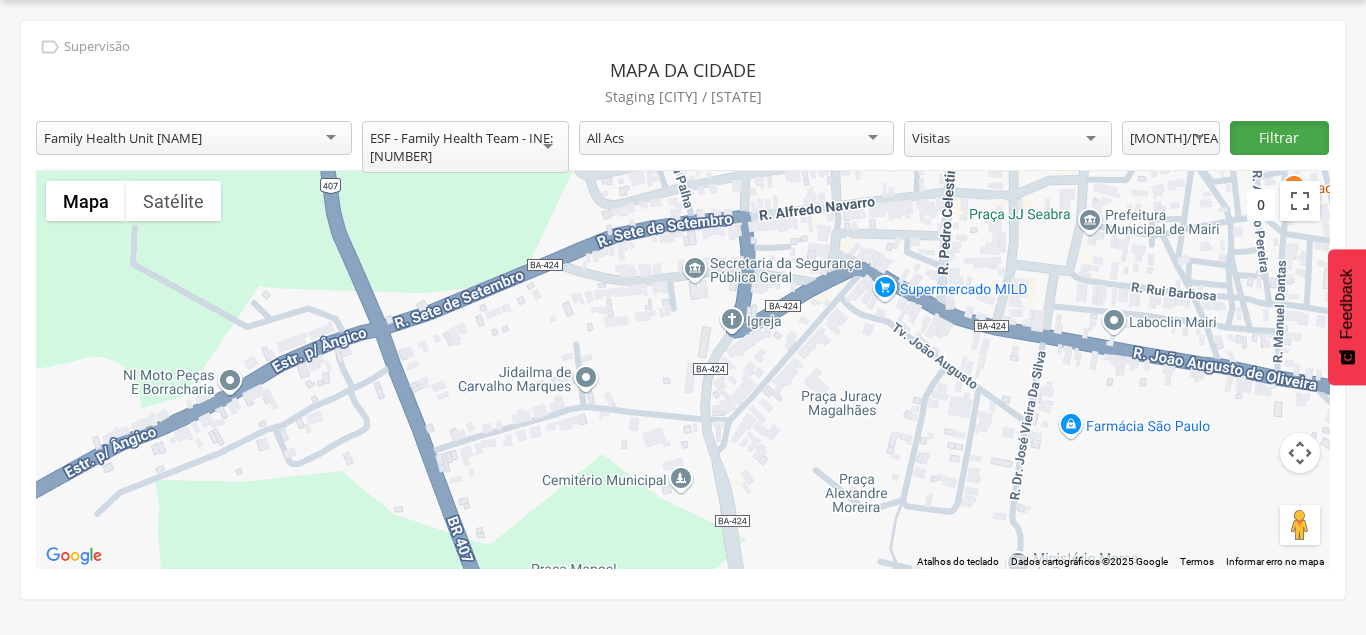 click on "Filtrar" at bounding box center (1279, 138) 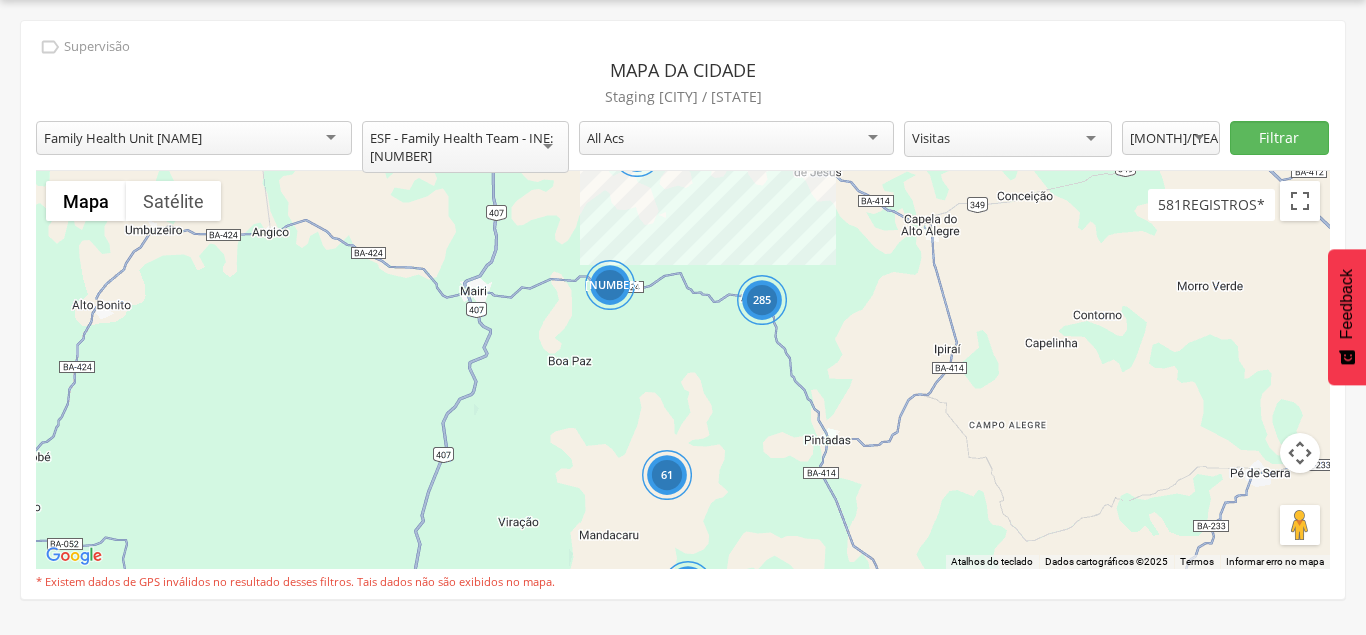 click on "207" at bounding box center [610, 285] 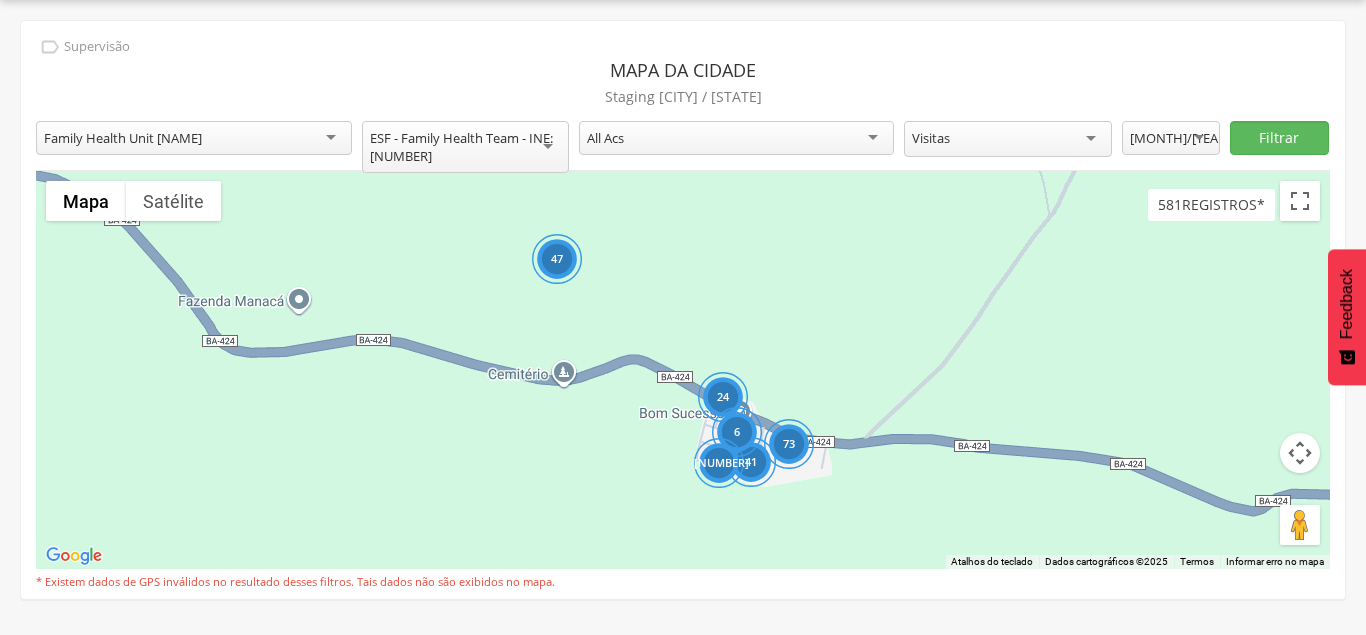 click on "41" at bounding box center [751, 462] 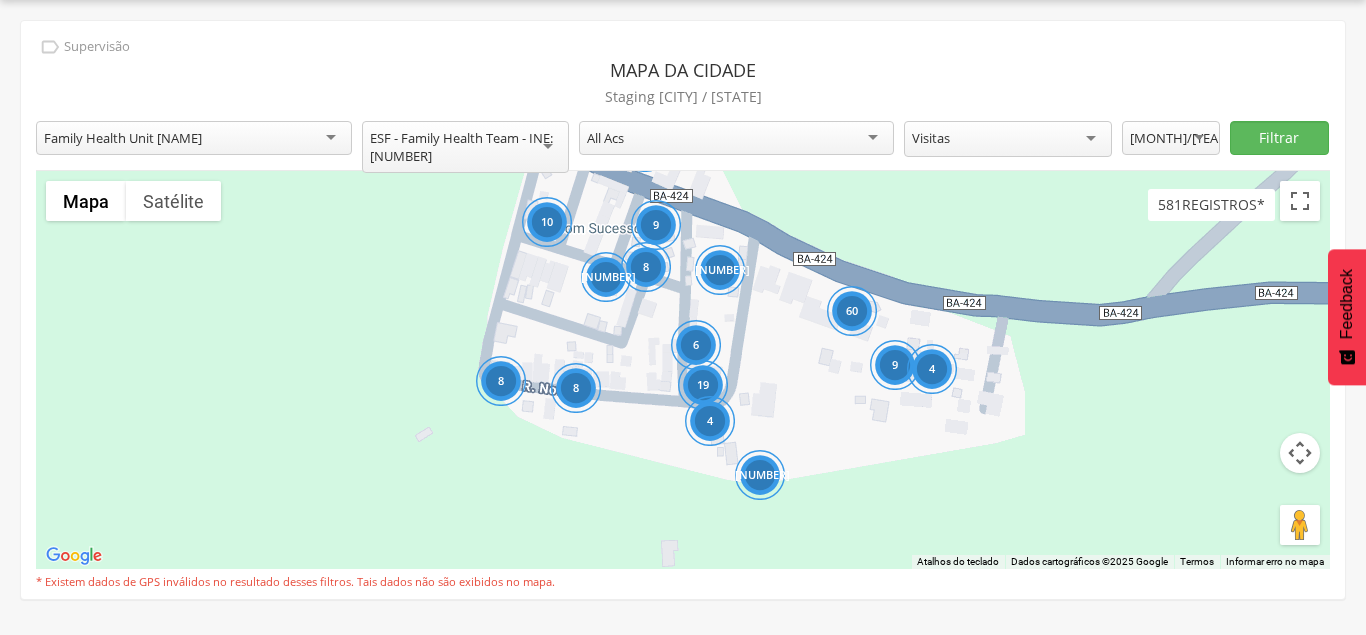 click on "6" at bounding box center (696, 345) 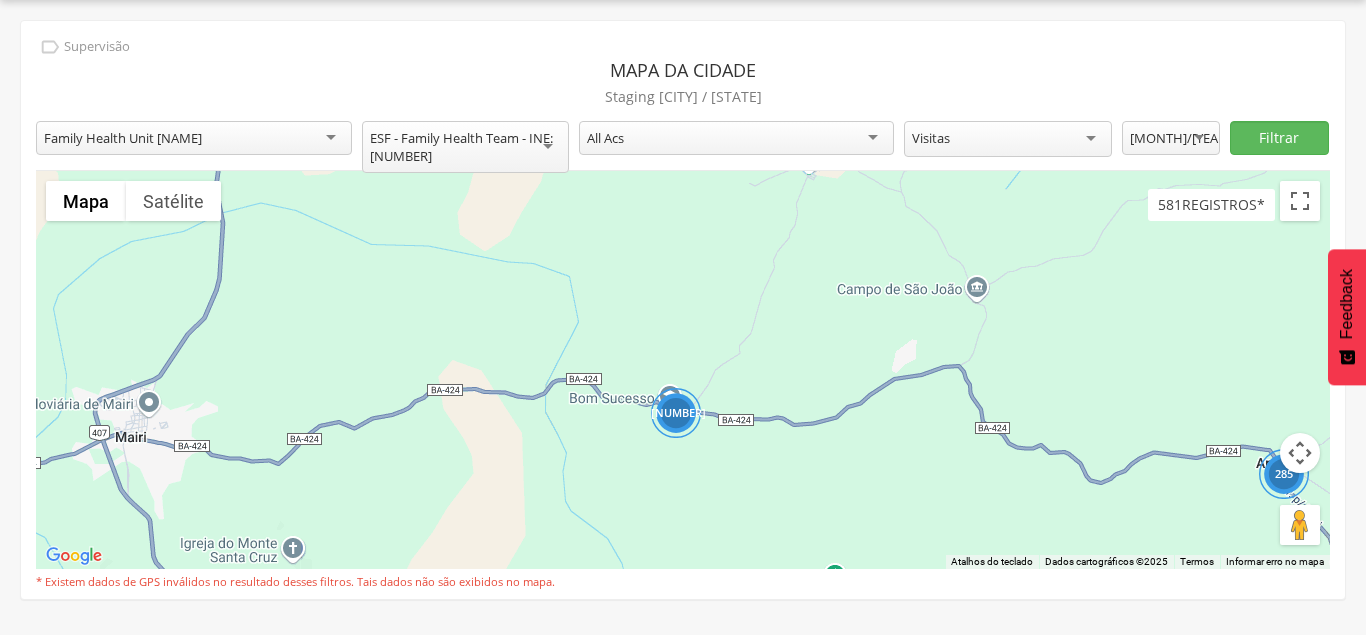 click on "207" at bounding box center (676, 413) 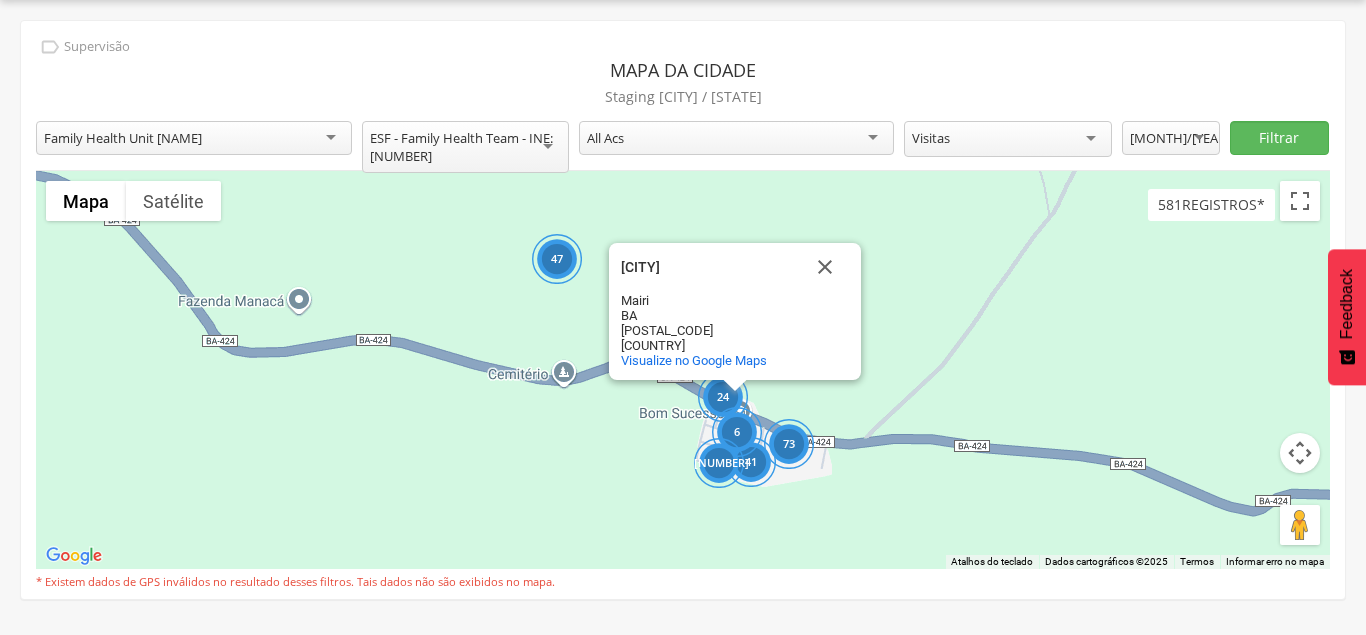 click on "24" at bounding box center [723, 398] 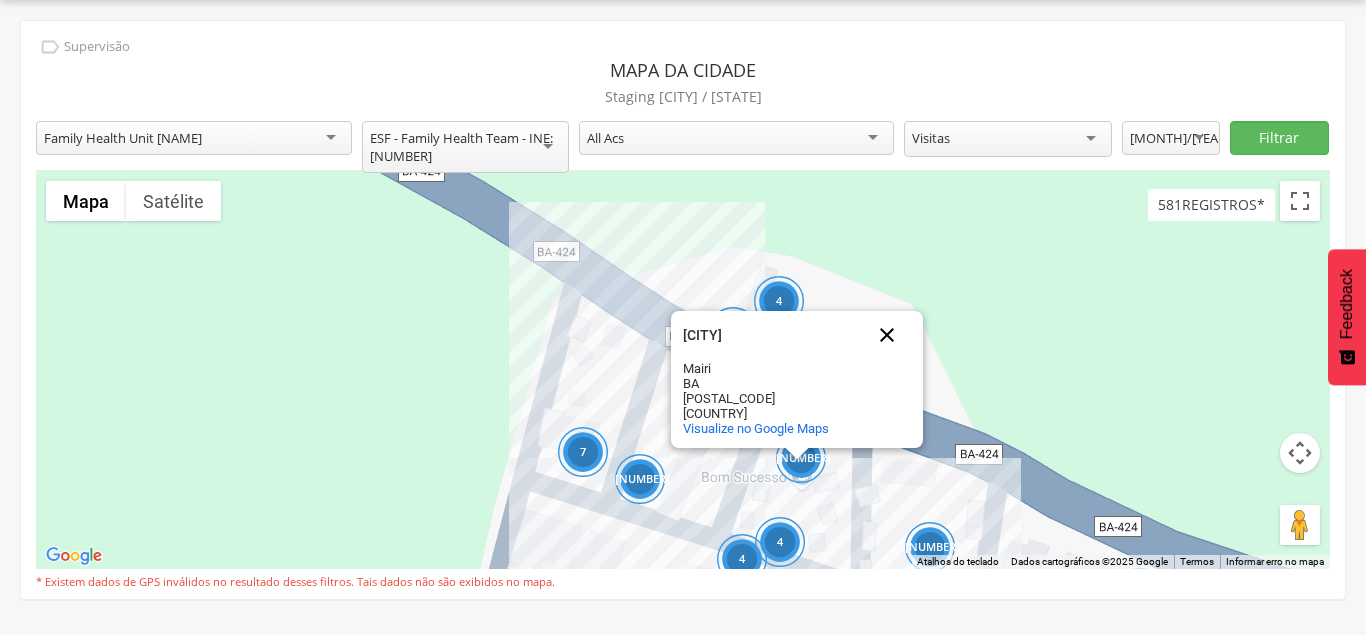click at bounding box center [887, 335] 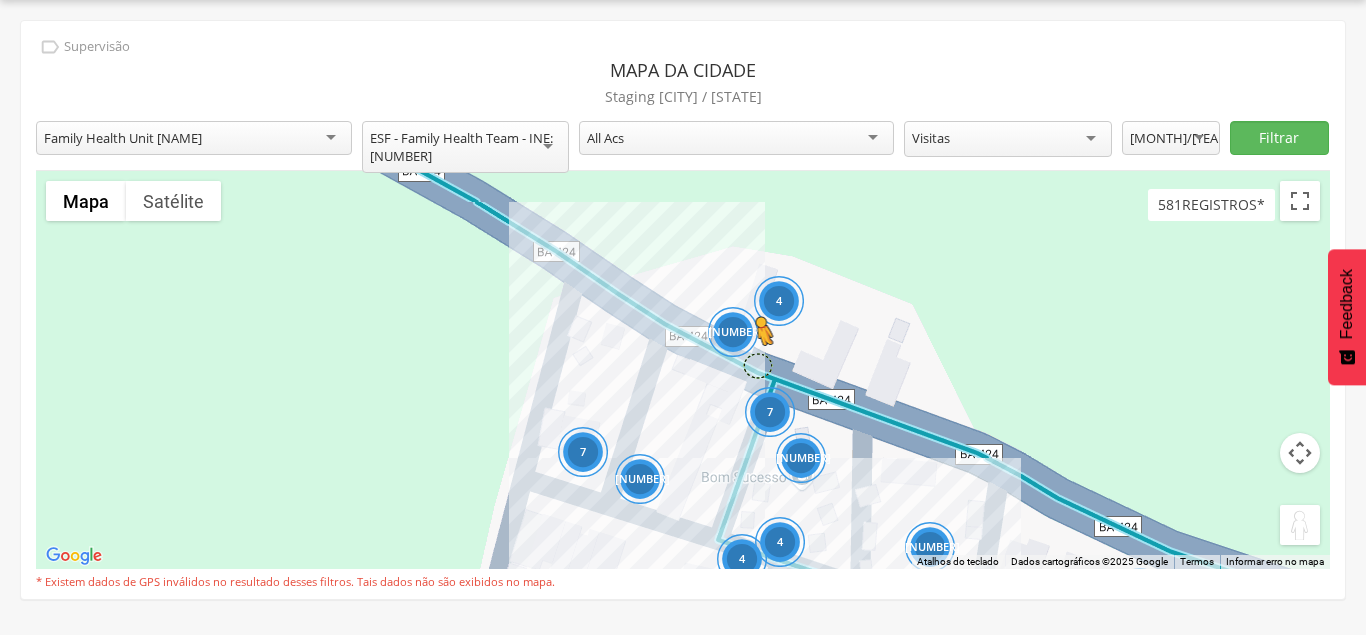 drag, startPoint x: 1300, startPoint y: 531, endPoint x: 726, endPoint y: 353, distance: 600.9659 